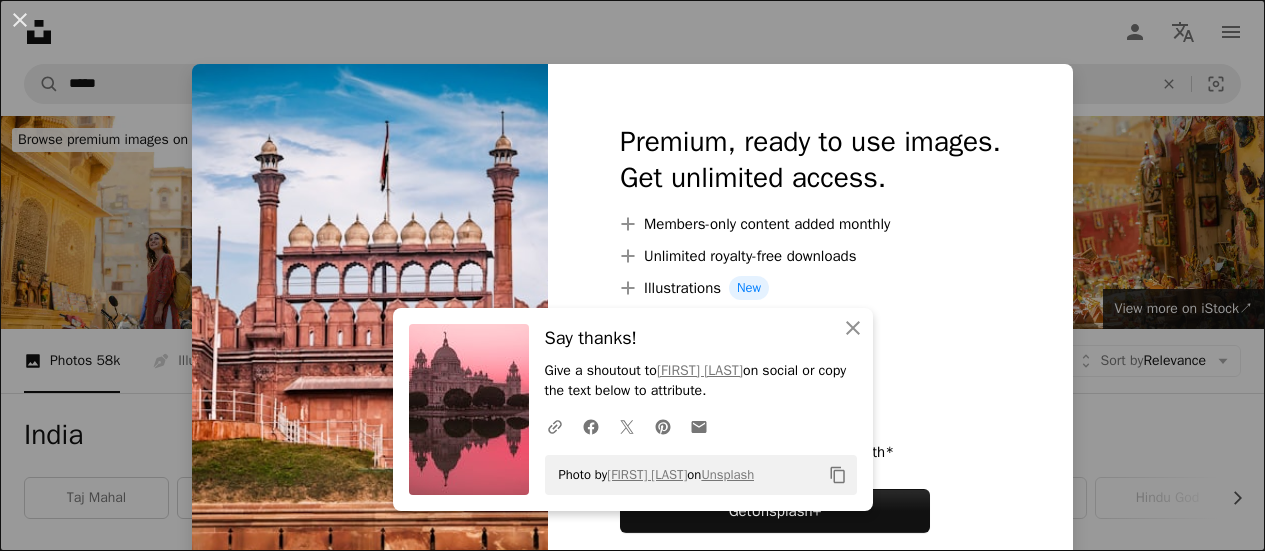 scroll, scrollTop: 198, scrollLeft: 0, axis: vertical 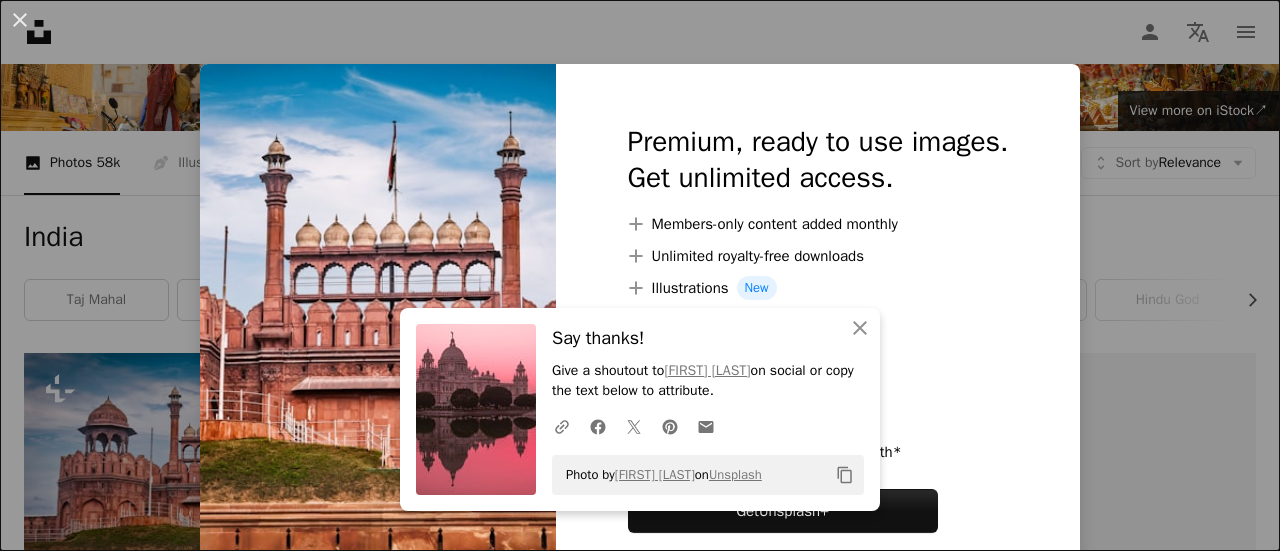 click on "An X shape An X shape Close Say thanks! Give a shoutout to  [FIRST] [LAST]  on social or copy the text below to attribute. A URL sharing icon (chains) Facebook icon X (formerly Twitter) icon Pinterest icon An envelope Photo by  [FIRST] [LAST]  on  Unsplash
Copy content Premium, ready to use images. Get unlimited access. A plus sign Members-only content added monthly A plus sign Unlimited royalty-free downloads A plus sign Illustrations  New A plus sign Enhanced legal protections yearly 66%  off monthly €12   €4 EUR per month * Get  Unsplash+ * When paid annually, billed upfront  €48 Taxes where applicable. Renews automatically. Cancel anytime." at bounding box center (640, 275) 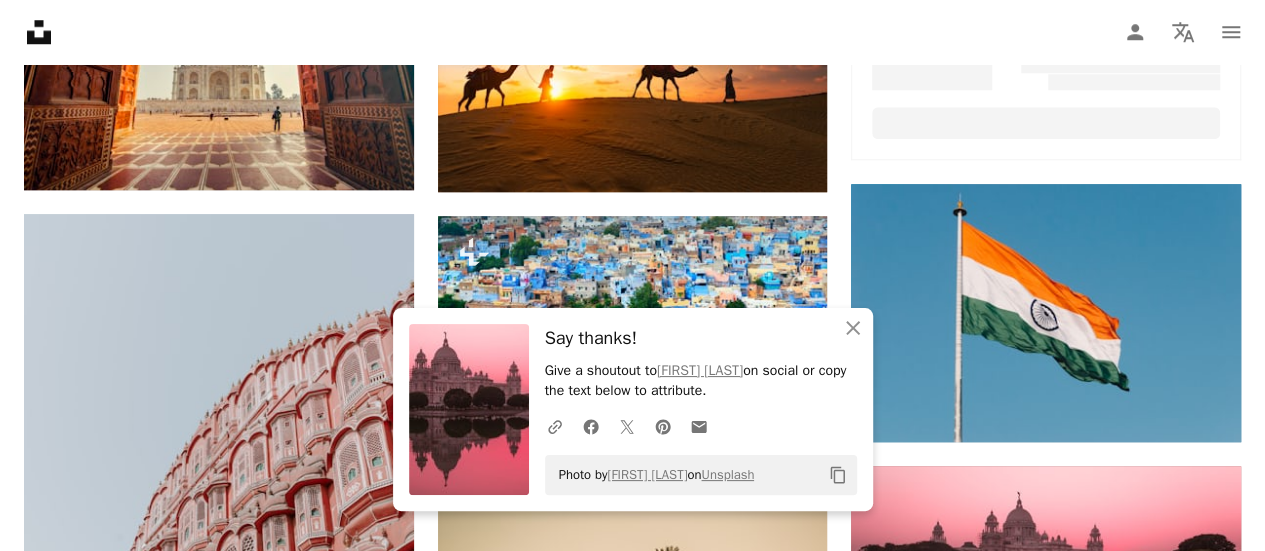 scroll, scrollTop: 930, scrollLeft: 0, axis: vertical 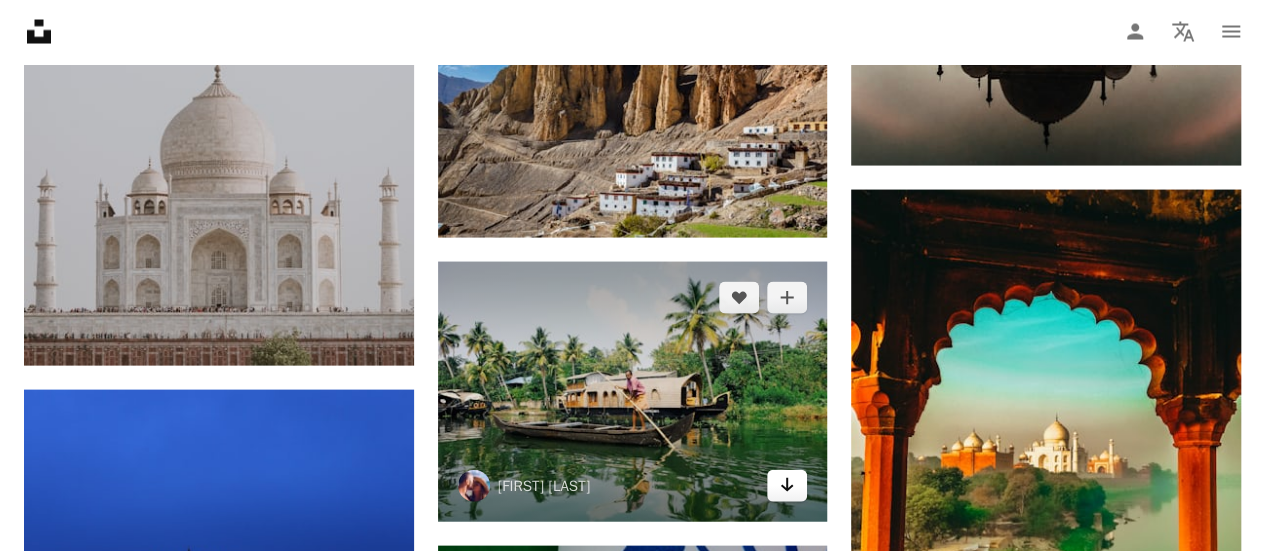 click on "Arrow pointing down" 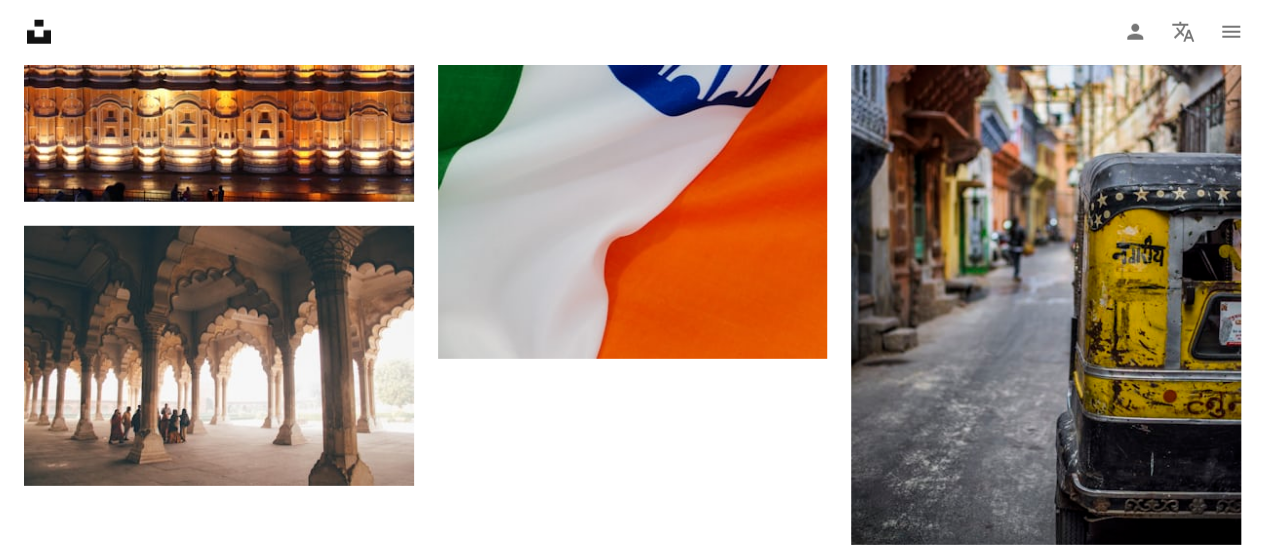 scroll, scrollTop: 2988, scrollLeft: 0, axis: vertical 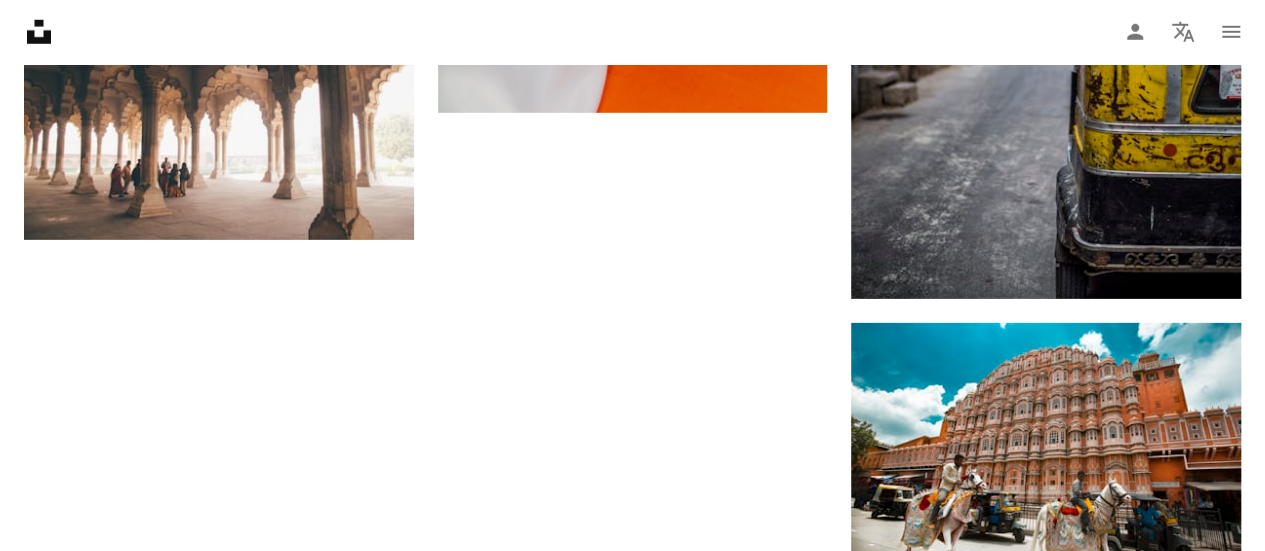 click on "Load more" at bounding box center [632, 1271] 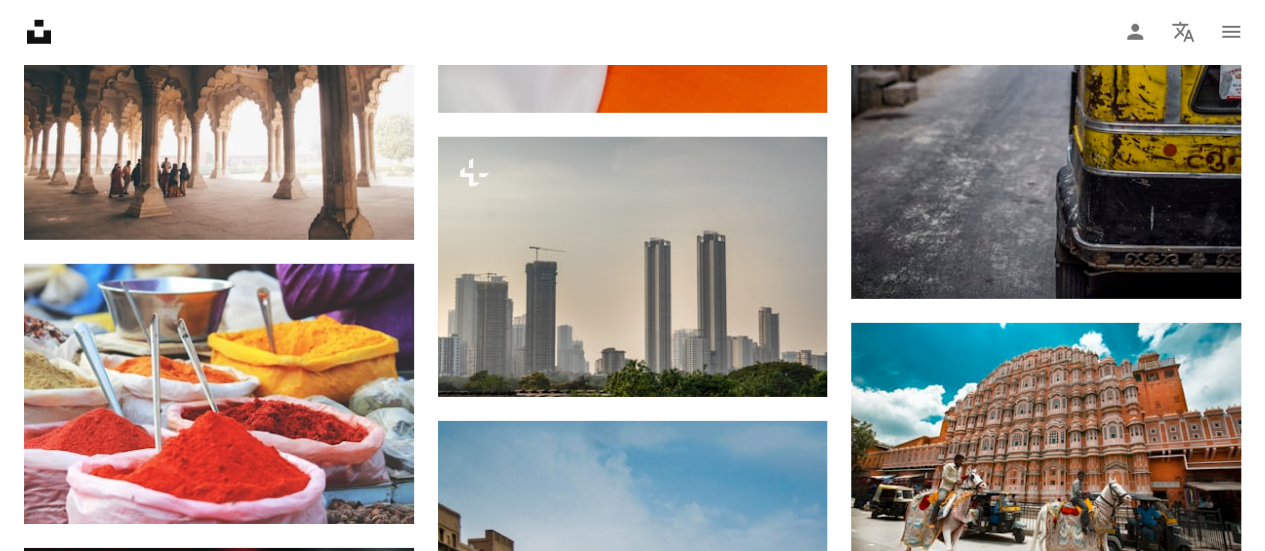 click on "Arrow pointing down" at bounding box center (1201, 1155) 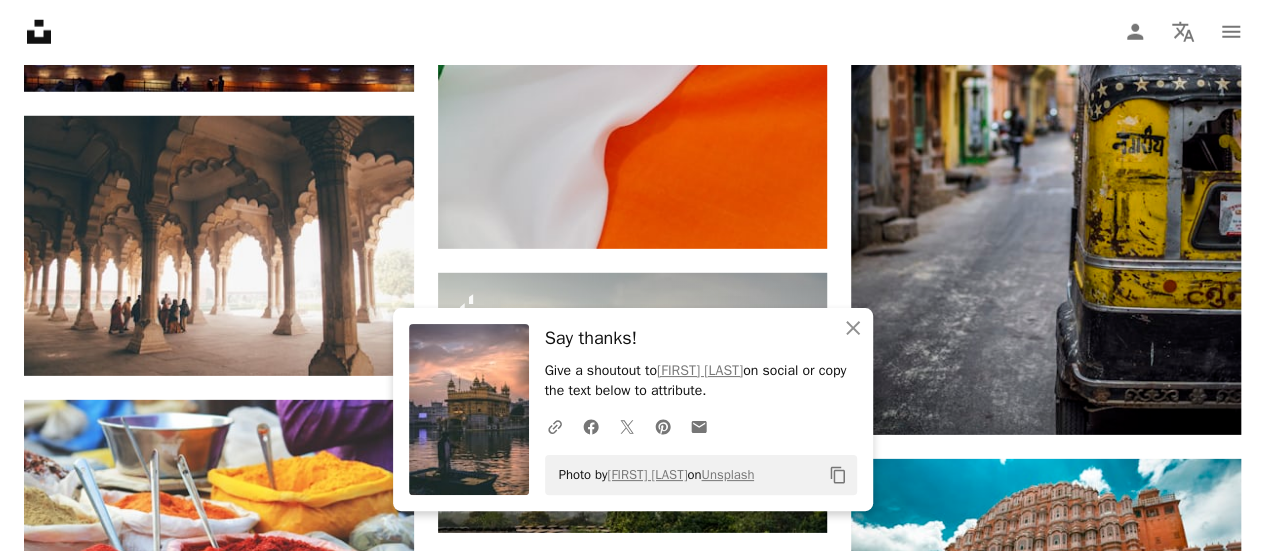 scroll, scrollTop: 2906, scrollLeft: 0, axis: vertical 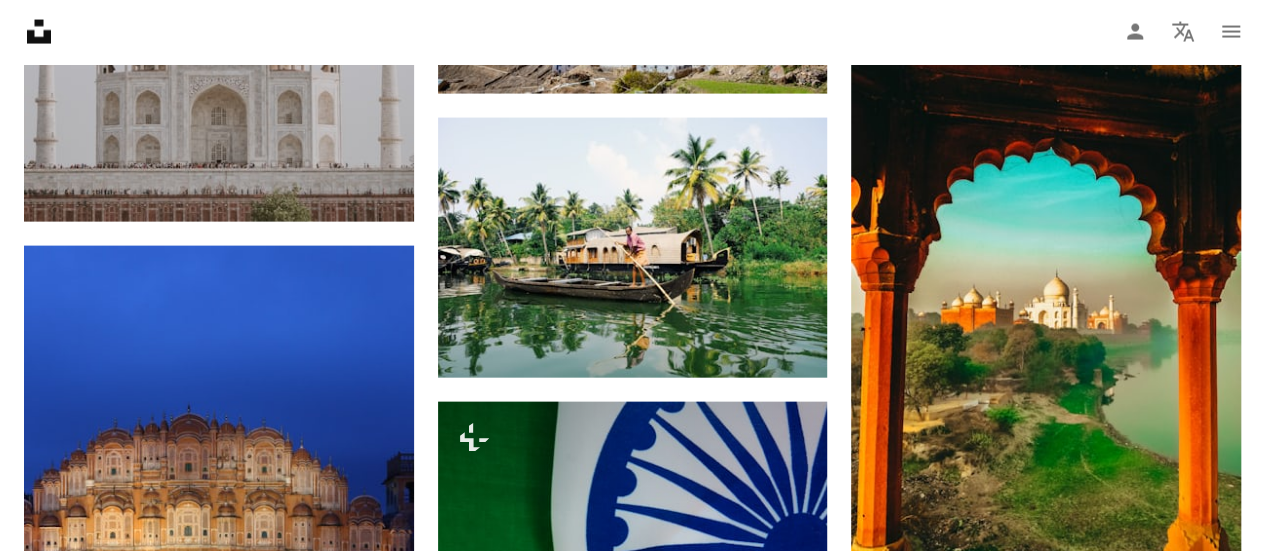 click on "Arrow pointing down" 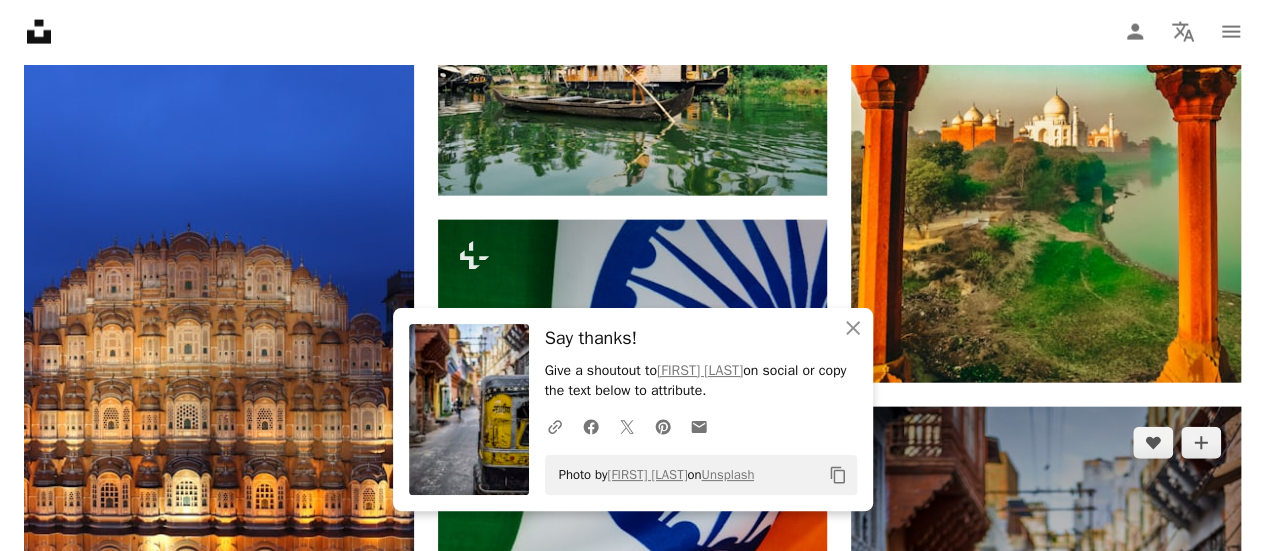 scroll, scrollTop: 2320, scrollLeft: 0, axis: vertical 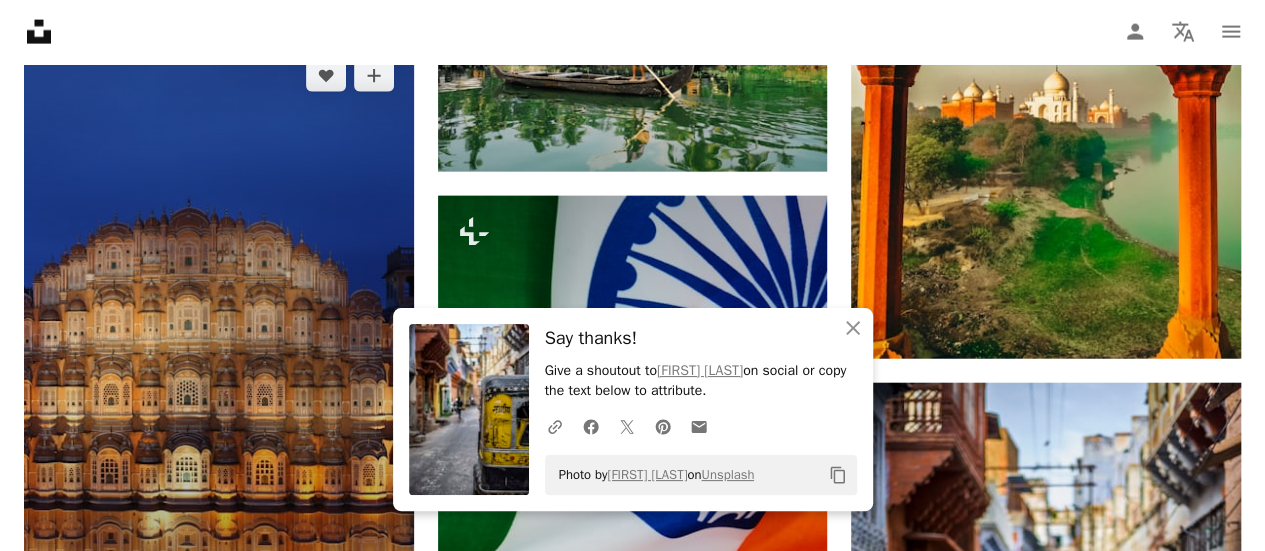 click on "Arrow pointing down" 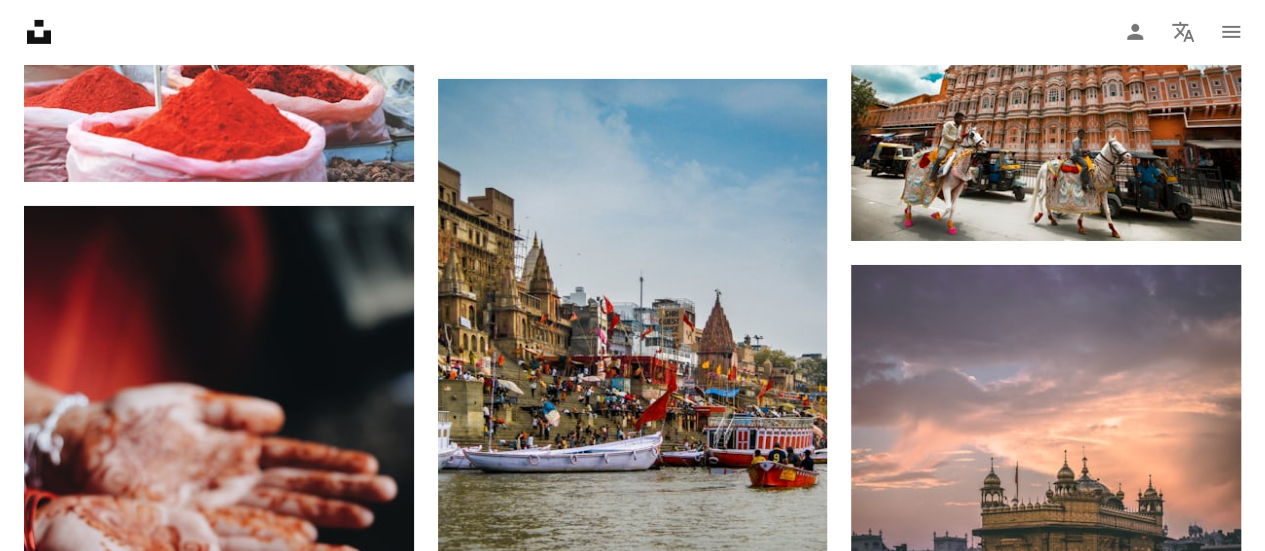 scroll, scrollTop: 3423, scrollLeft: 0, axis: vertical 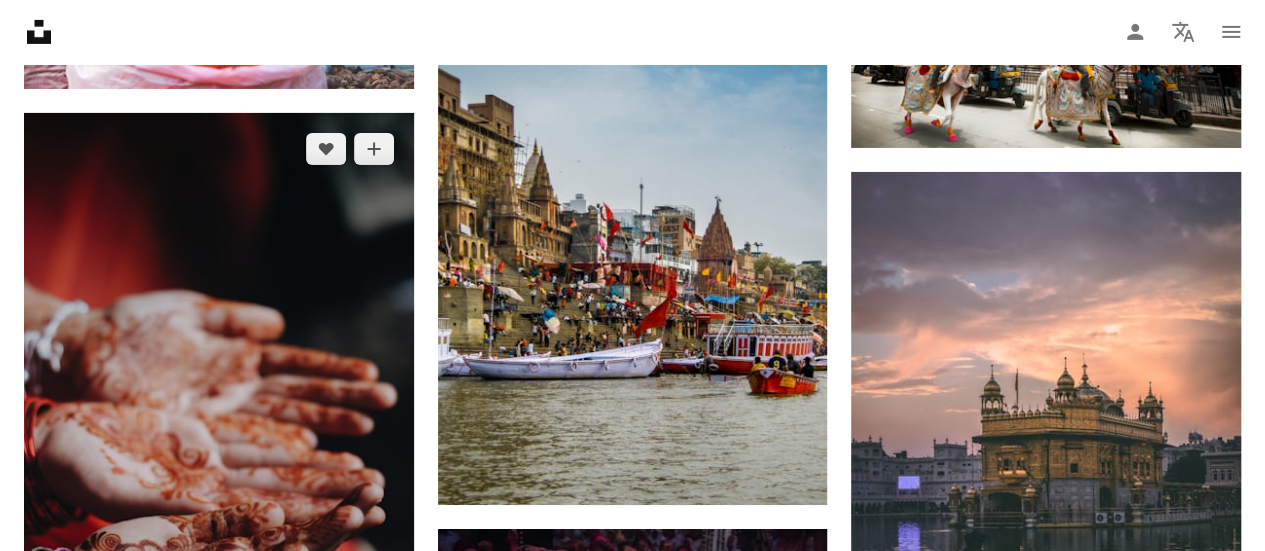 click on "Arrow pointing down" 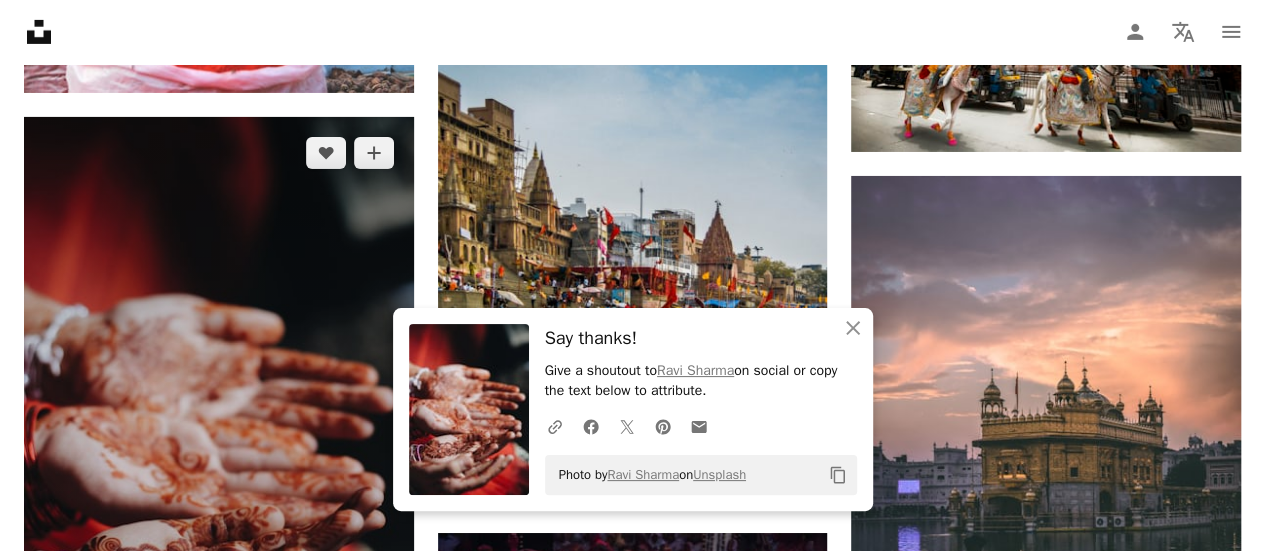 scroll, scrollTop: 3466, scrollLeft: 0, axis: vertical 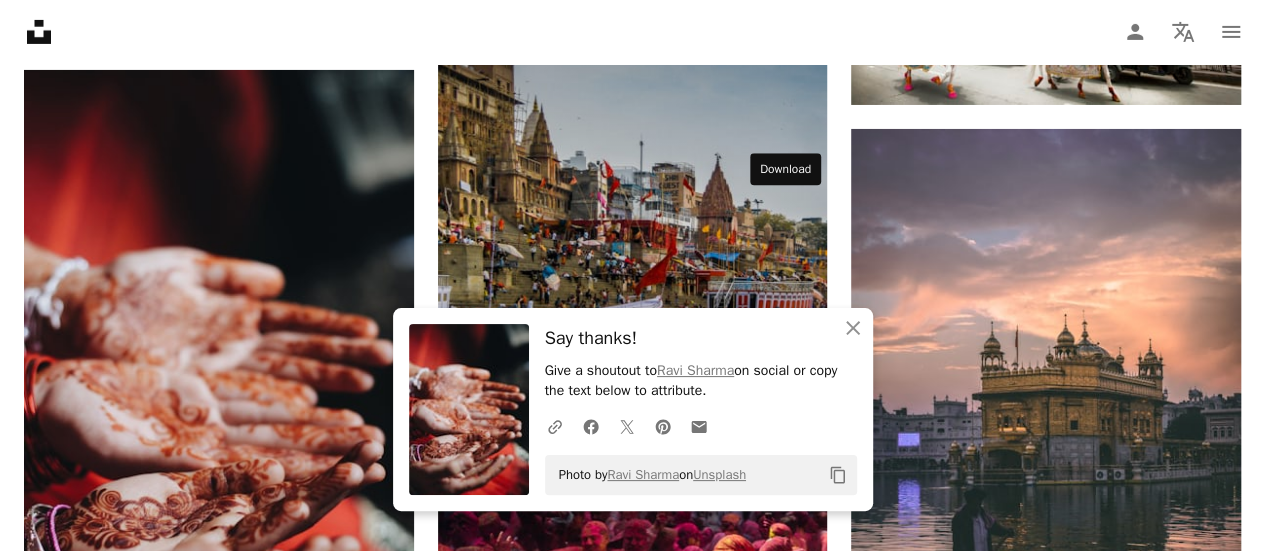 click on "Arrow pointing down" 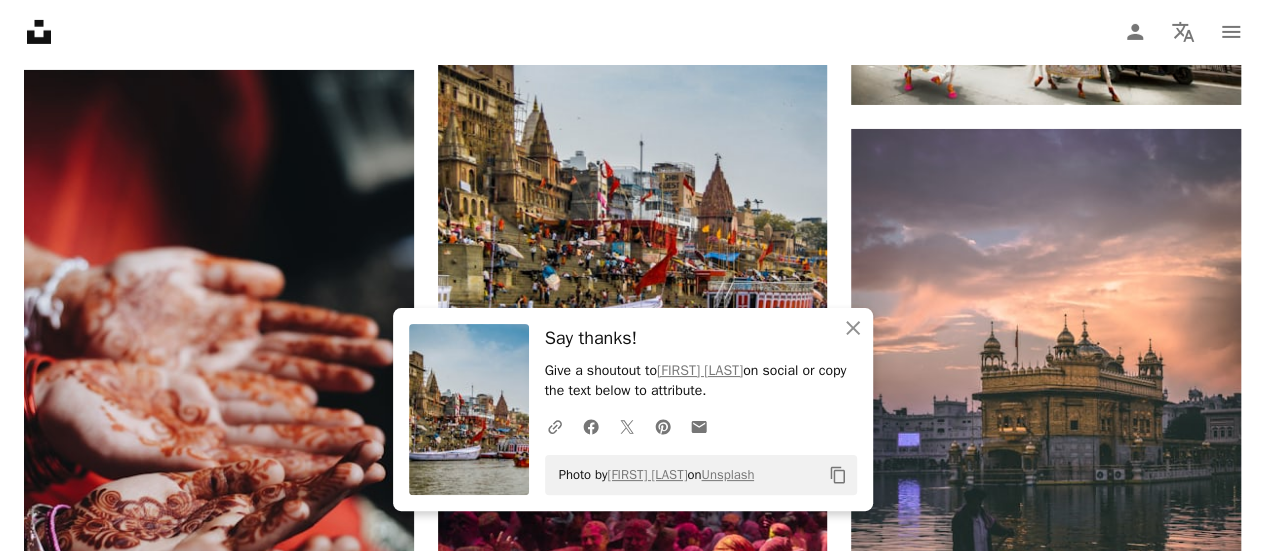 click on "Plus sign for Unsplash+ A heart A plus sign Getty Images For  Unsplash+ A lock Download A heart A plus sign [FIRST] [LAST] Available for hire A checkmark inside of a circle Arrow pointing down A heart A plus sign [FIRST] [LAST] Arrow pointing down A heart A plus sign [FIRST] [LAST] Arrow pointing down A heart A plus sign [FIRST] [LAST] Available for hire A checkmark inside of a circle Arrow pointing down A heart A plus sign [FIRST] [LAST] Arrow pointing down A heart A plus sign [FIRST] [LAST] Arrow pointing down A heart A plus sign [FIRST] [LAST] Arrow pointing down A heart A plus sign [FIRST] [LAST] Arrow pointing down –– ––– –––  –– ––– –  ––– –––  ––––  –   – –– –––  – – ––– –– –– –––– –– A heart A plus sign [FIRST] [LAST] Available for hire A checkmark inside of a circle Arrow pointing down Plus sign for Unsplash+ A heart A plus sign Getty Images For  Unsplash+ A lock" at bounding box center (632, 1502) 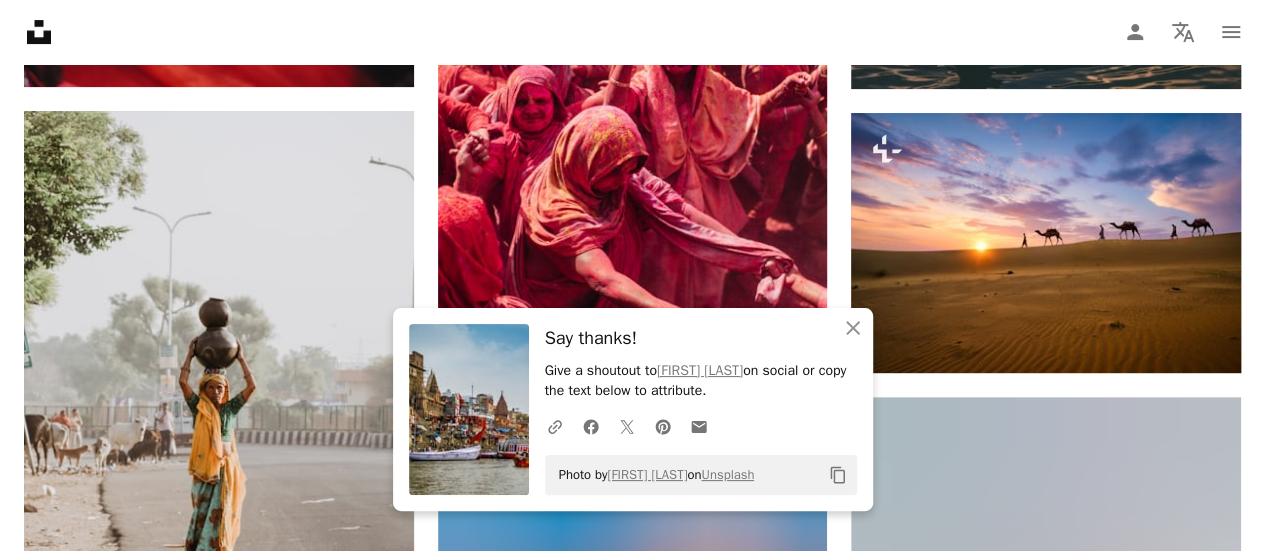 scroll, scrollTop: 4101, scrollLeft: 0, axis: vertical 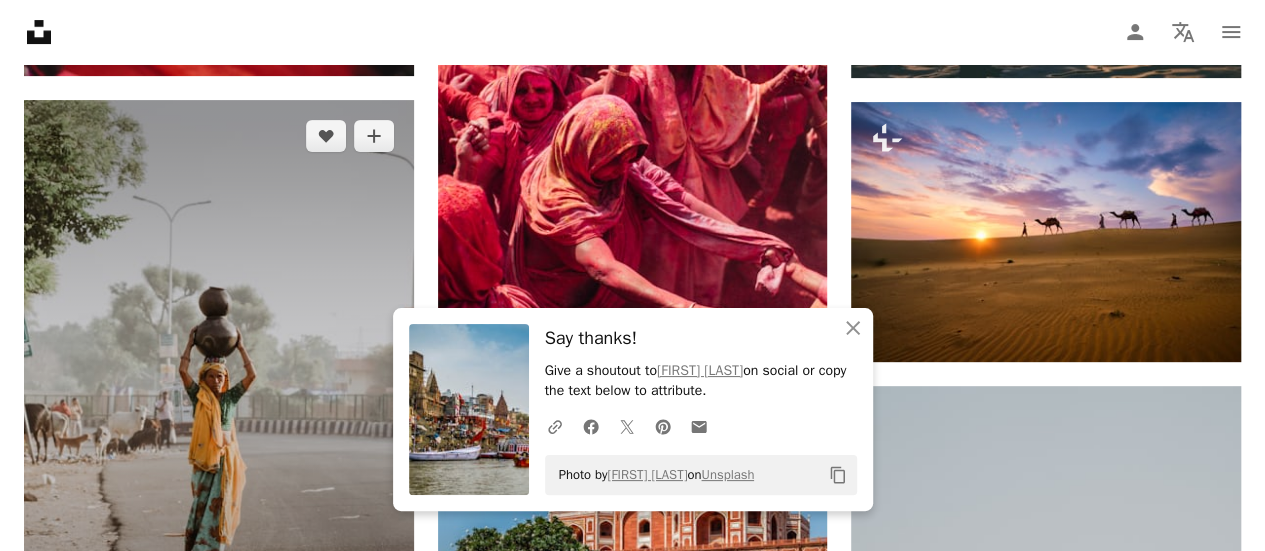 click on "Arrow pointing down" at bounding box center [374, 649] 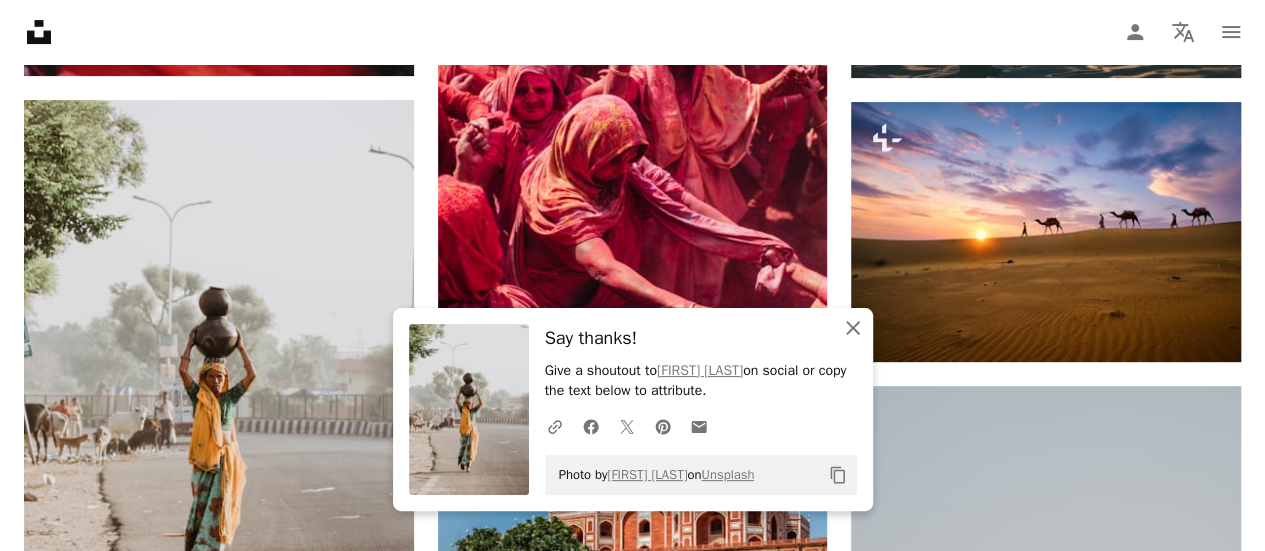 click on "An X shape" 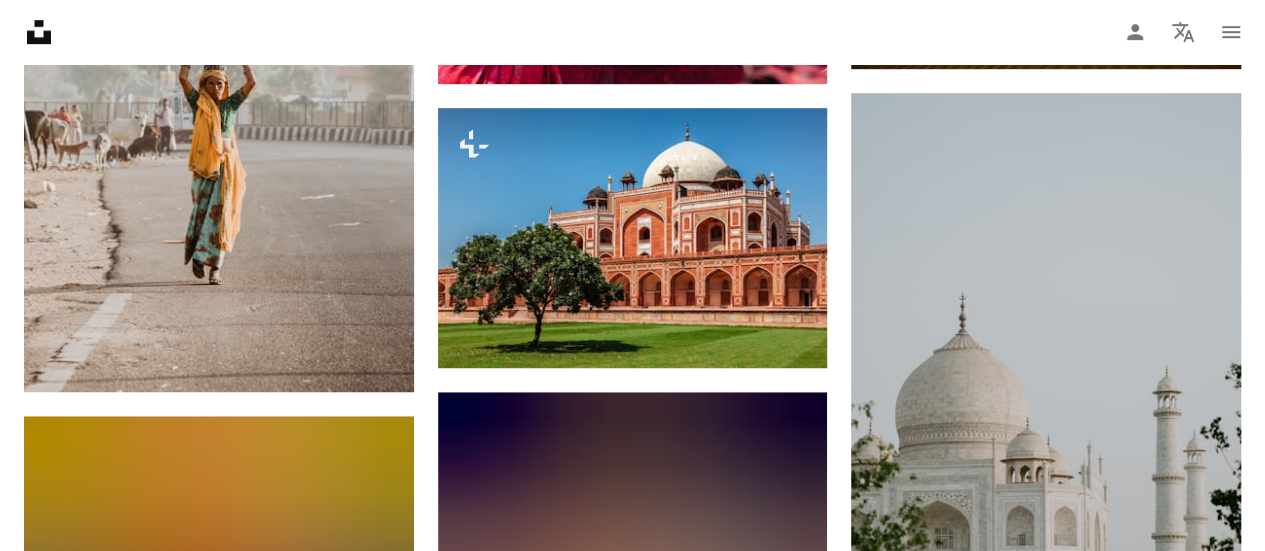 scroll, scrollTop: 4405, scrollLeft: 0, axis: vertical 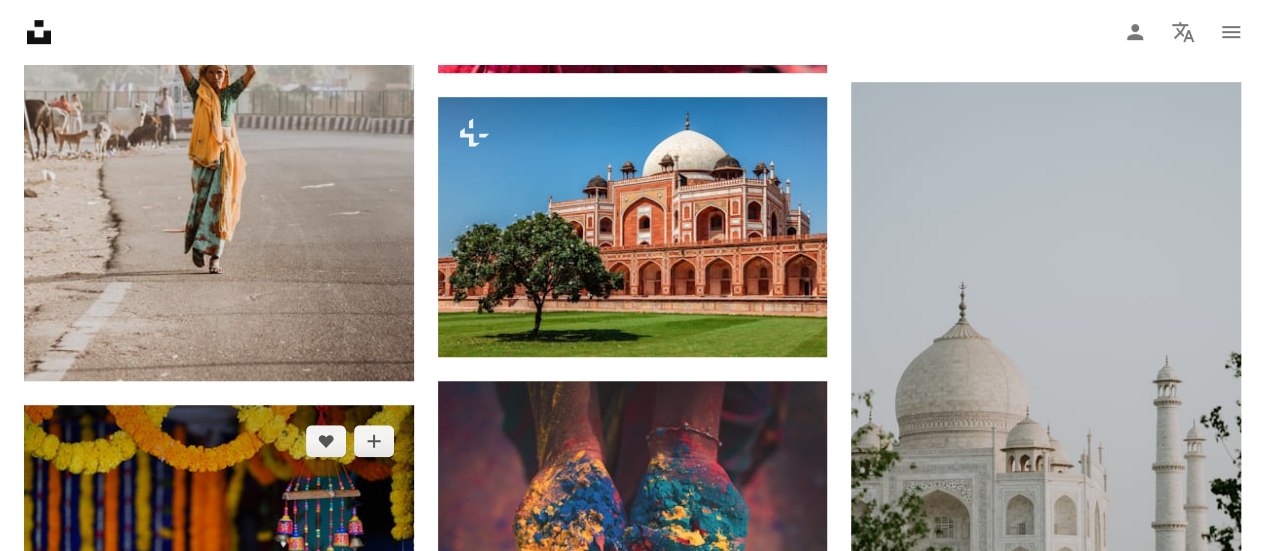 click on "Arrow pointing down" at bounding box center (374, 629) 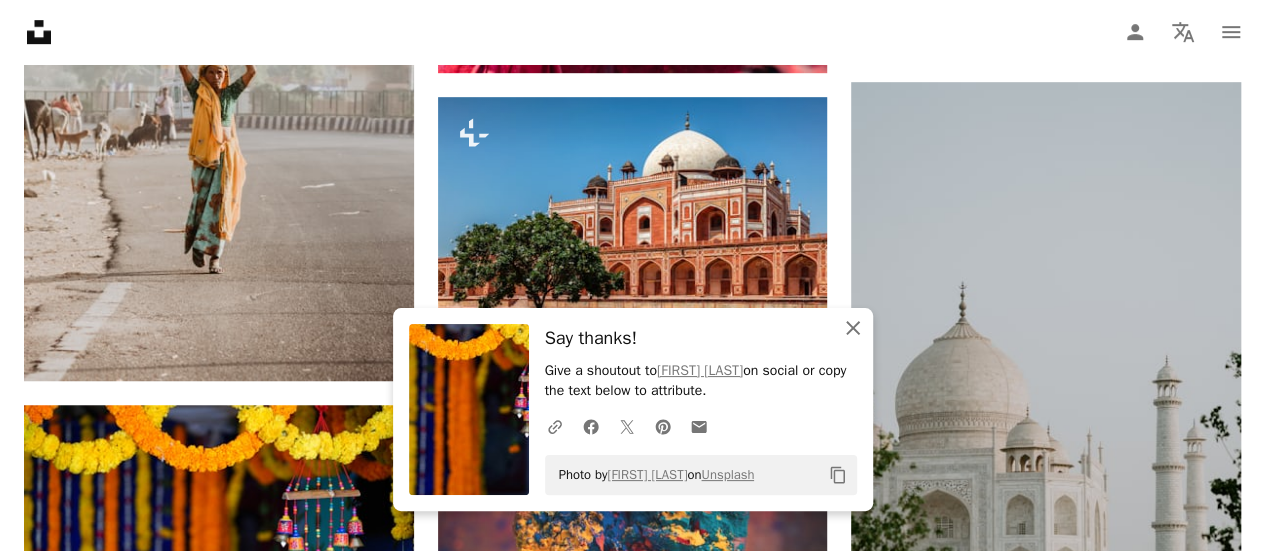 click 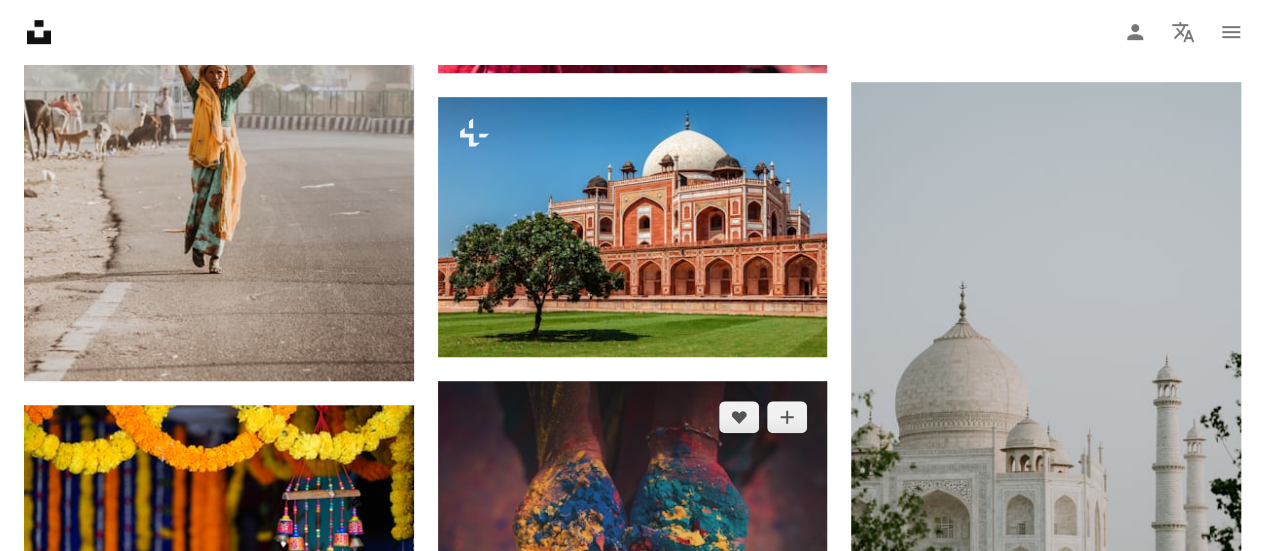 click on "Arrow pointing down" at bounding box center [787, 652] 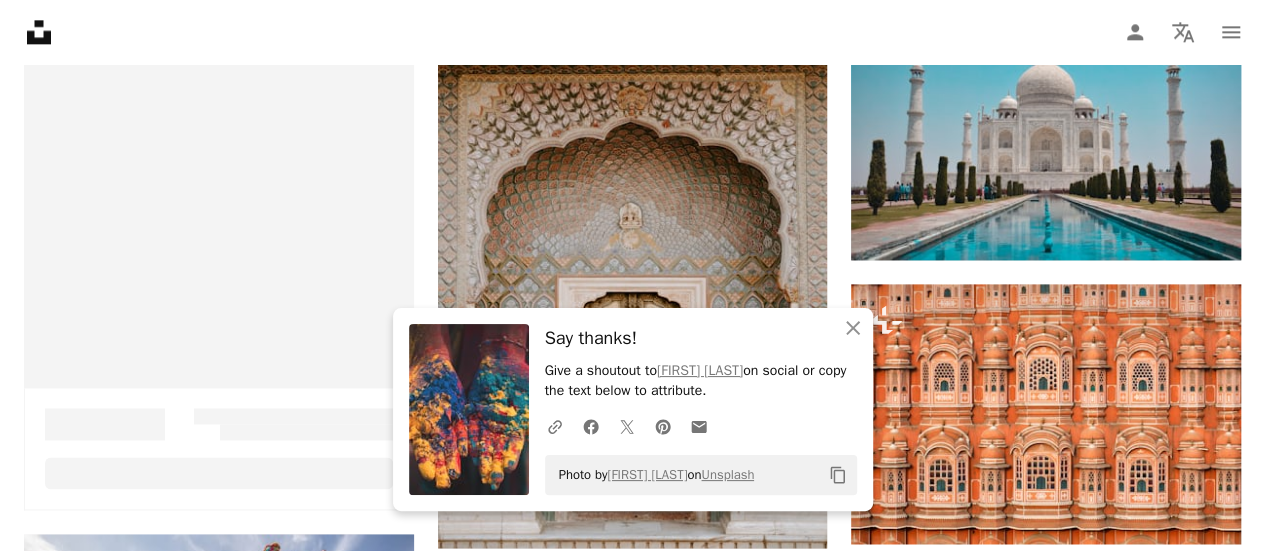 scroll, scrollTop: 5119, scrollLeft: 0, axis: vertical 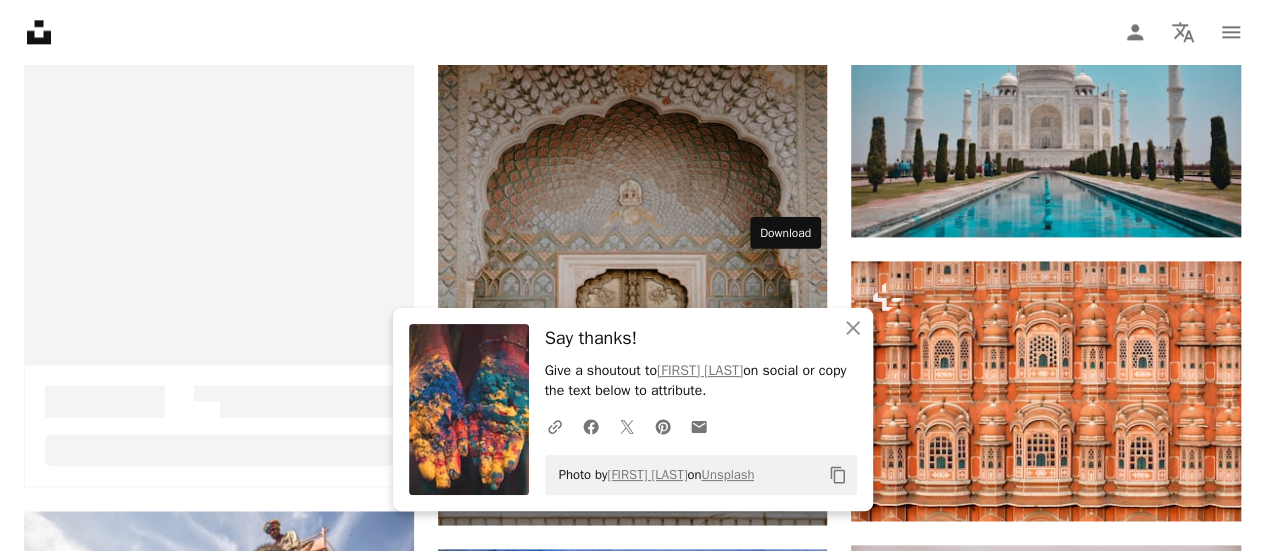 click 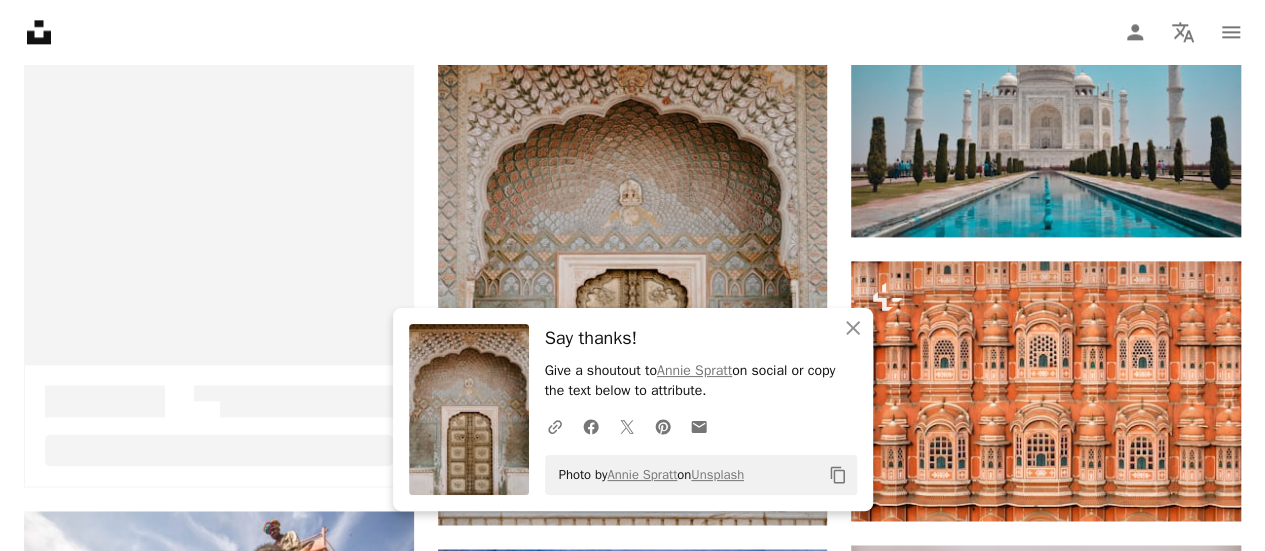 click on "Arrow pointing down" at bounding box center (1201, 1053) 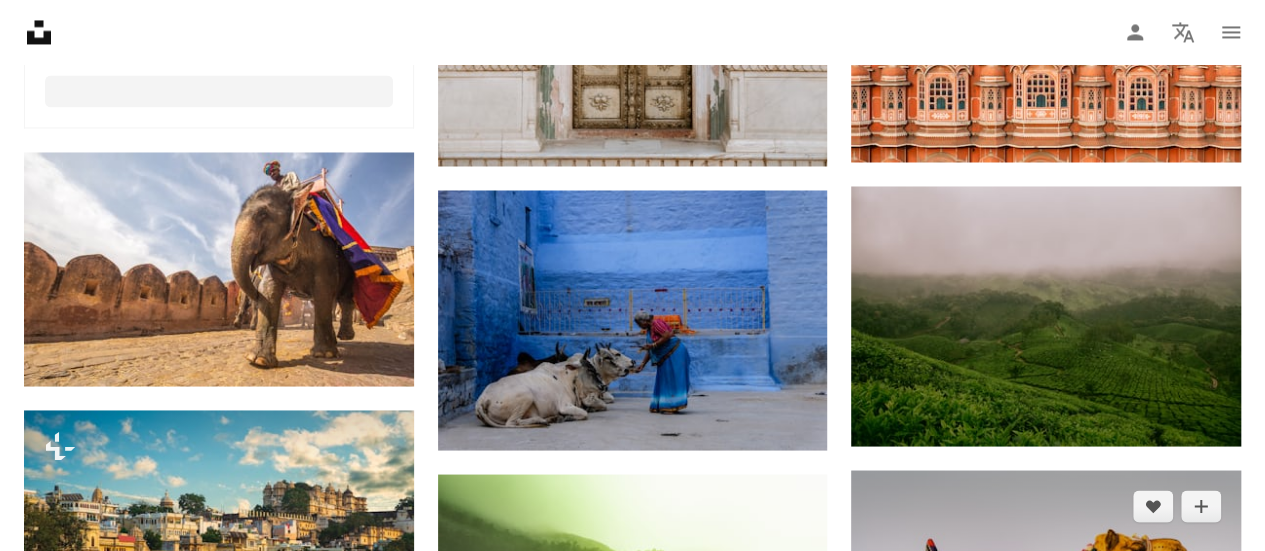 scroll, scrollTop: 5522, scrollLeft: 0, axis: vertical 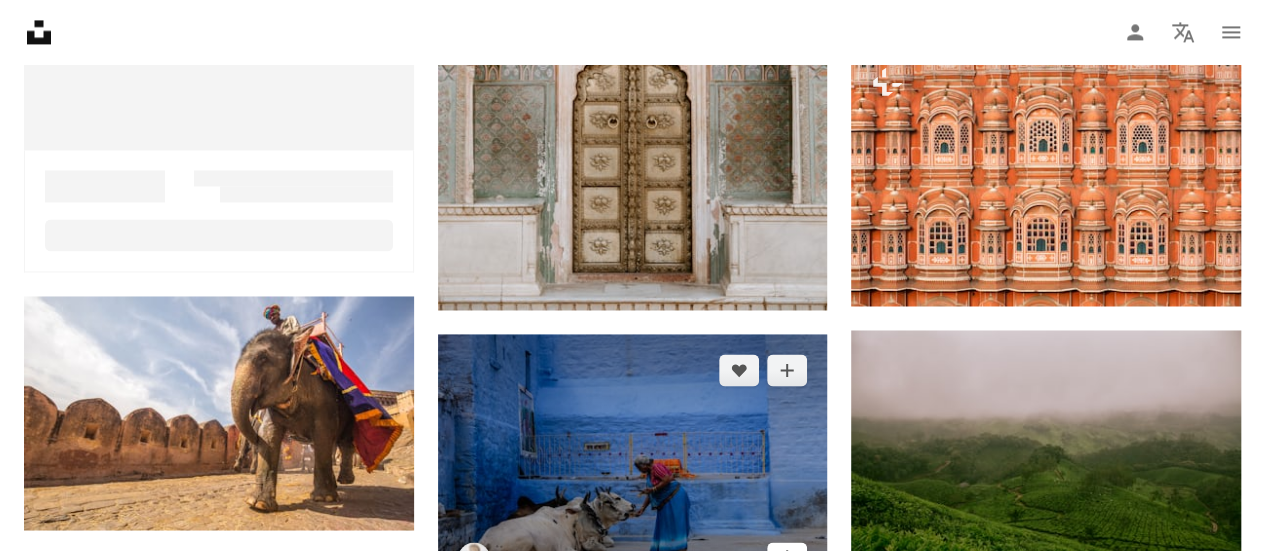 click on "Arrow pointing down" 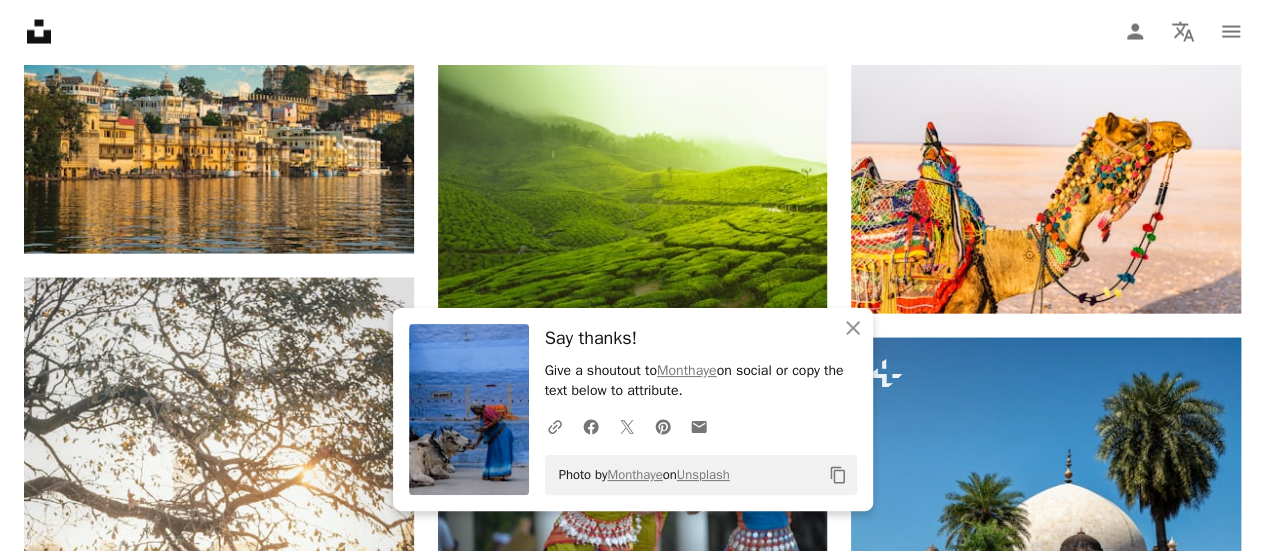 scroll, scrollTop: 5905, scrollLeft: 0, axis: vertical 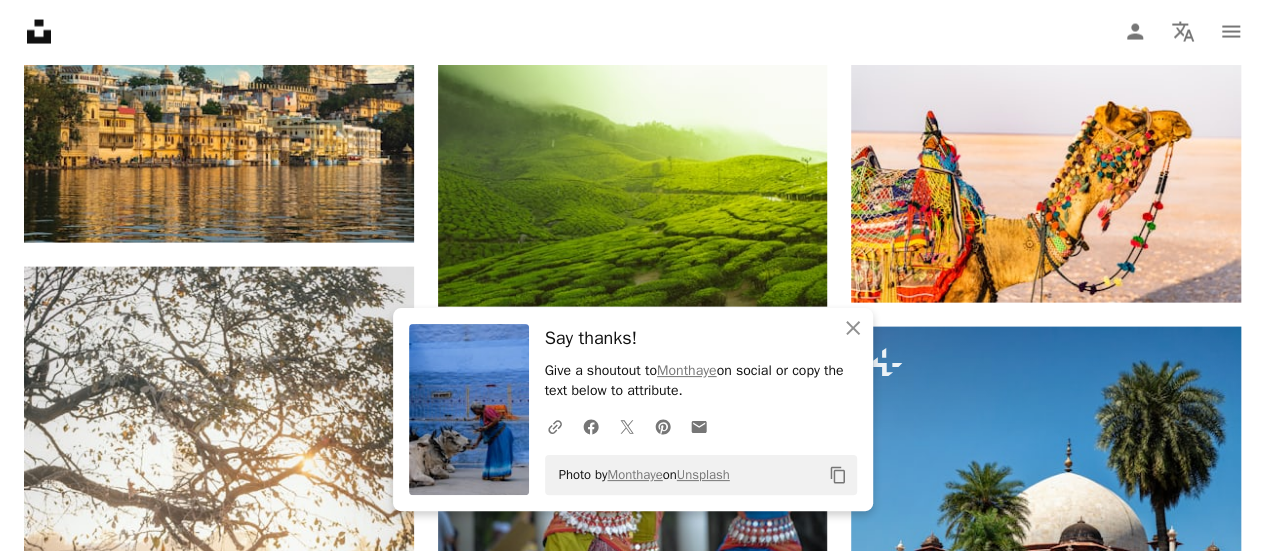 click on "Arrow pointing down" 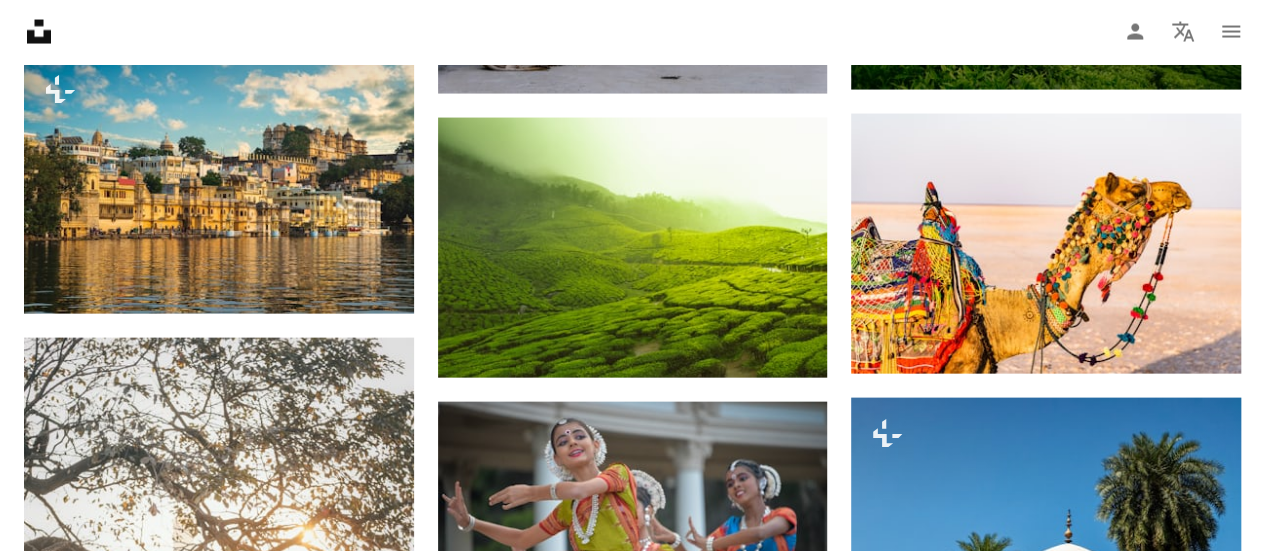 scroll, scrollTop: 5892, scrollLeft: 0, axis: vertical 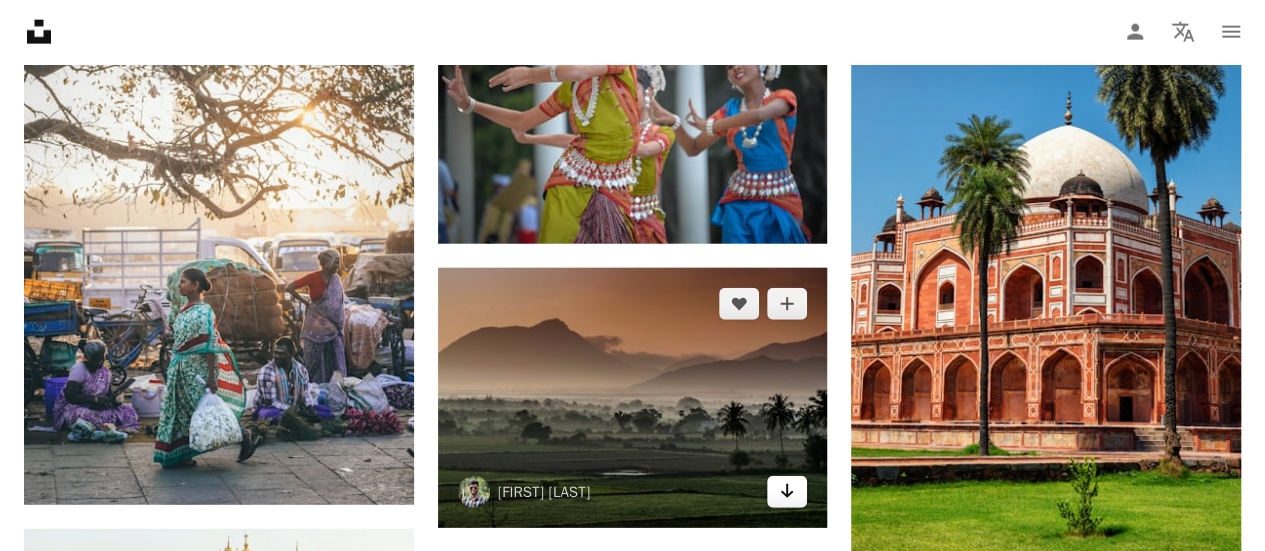 click on "Arrow pointing down" at bounding box center (787, 492) 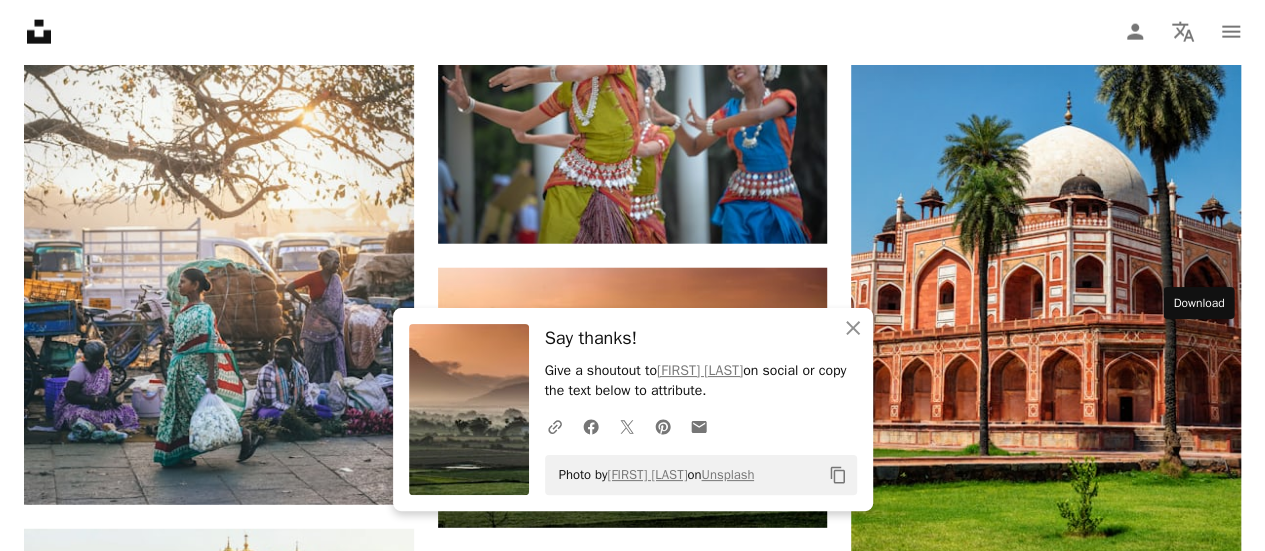 click on "Arrow pointing down" 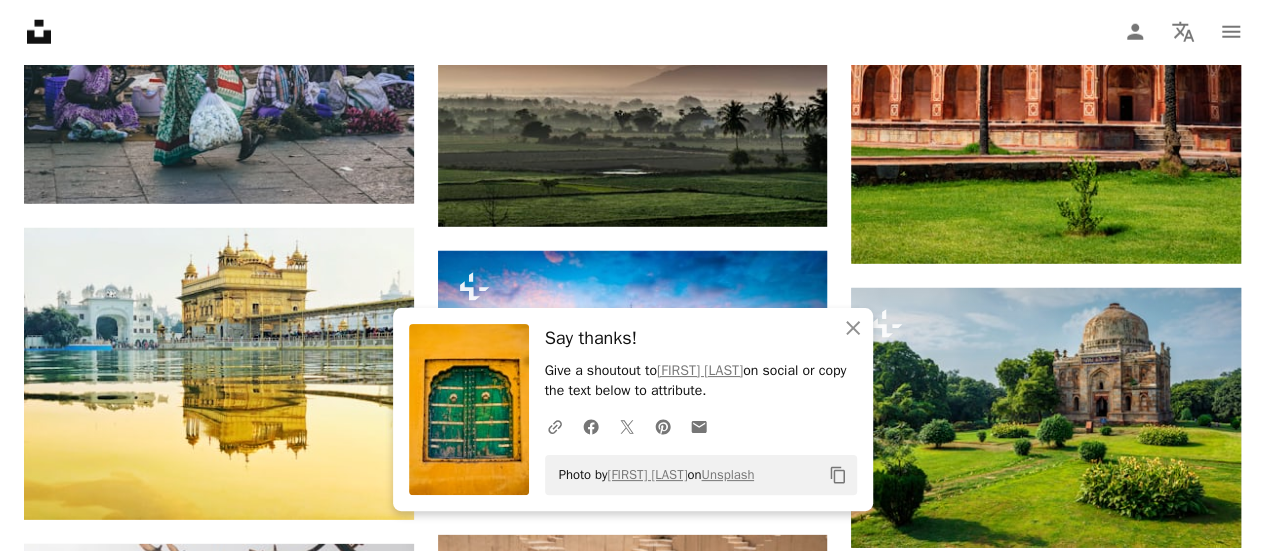 scroll, scrollTop: 6582, scrollLeft: 0, axis: vertical 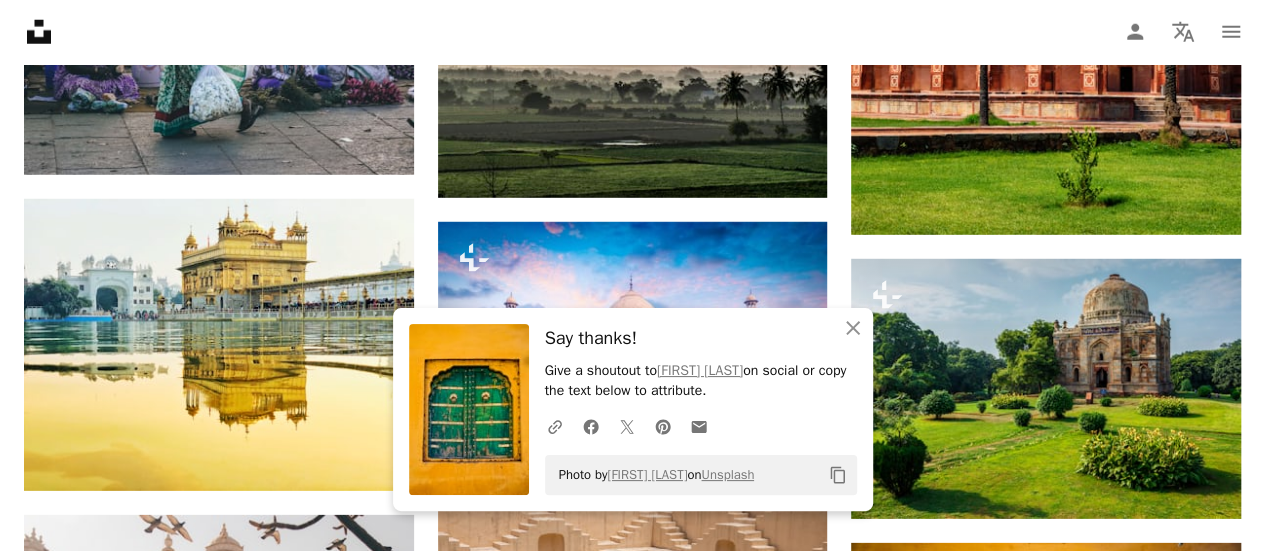 click on "Arrow pointing down" at bounding box center [374, 995] 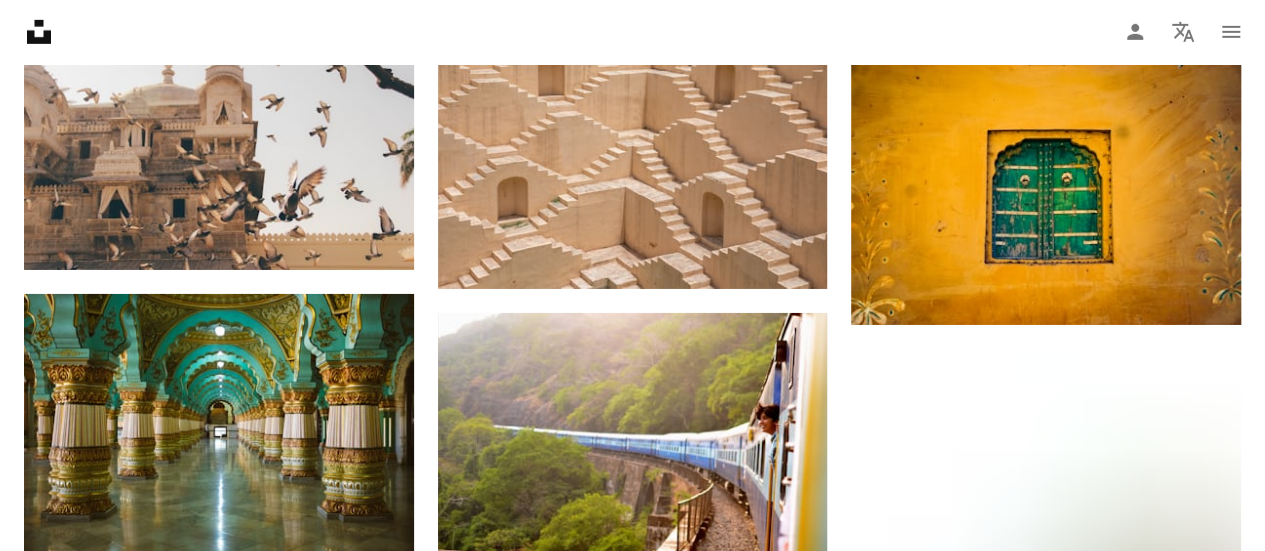 scroll, scrollTop: 7133, scrollLeft: 0, axis: vertical 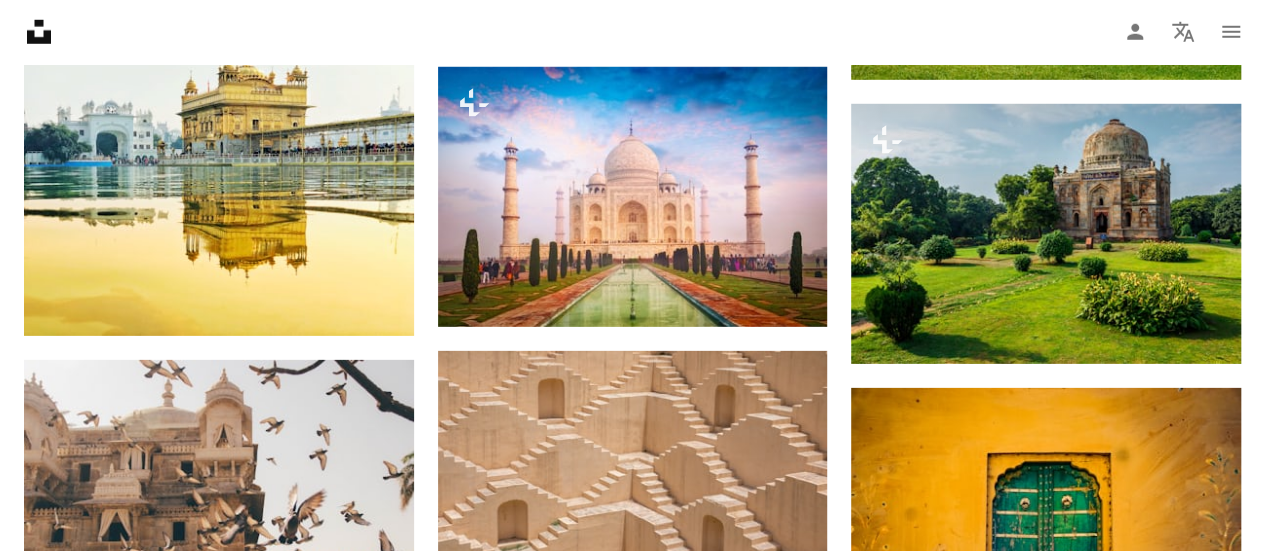 click 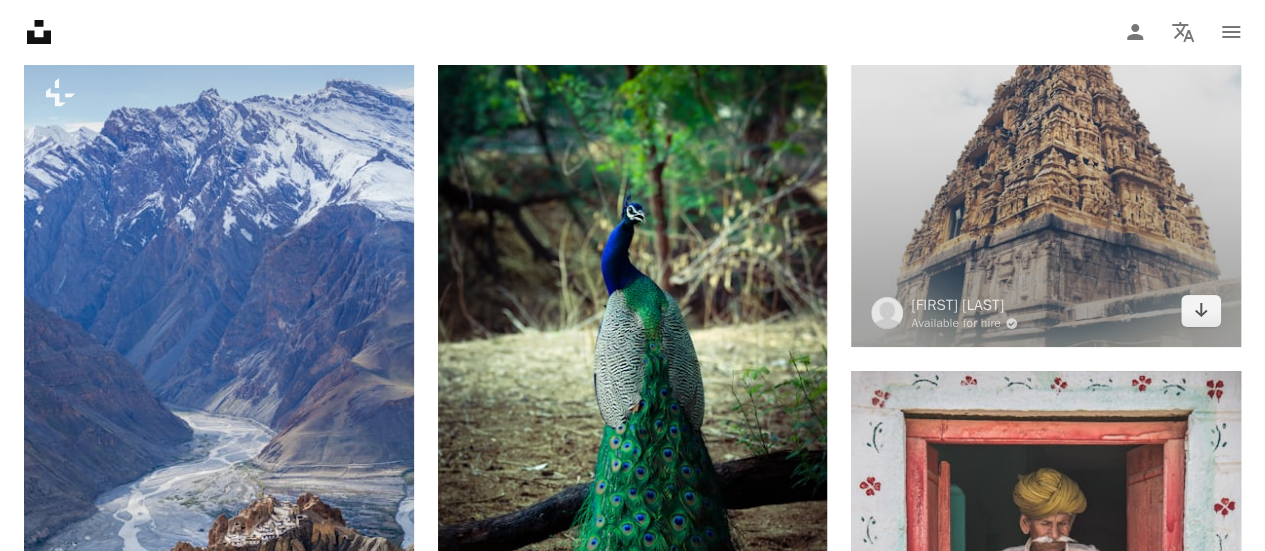 scroll, scrollTop: 7596, scrollLeft: 0, axis: vertical 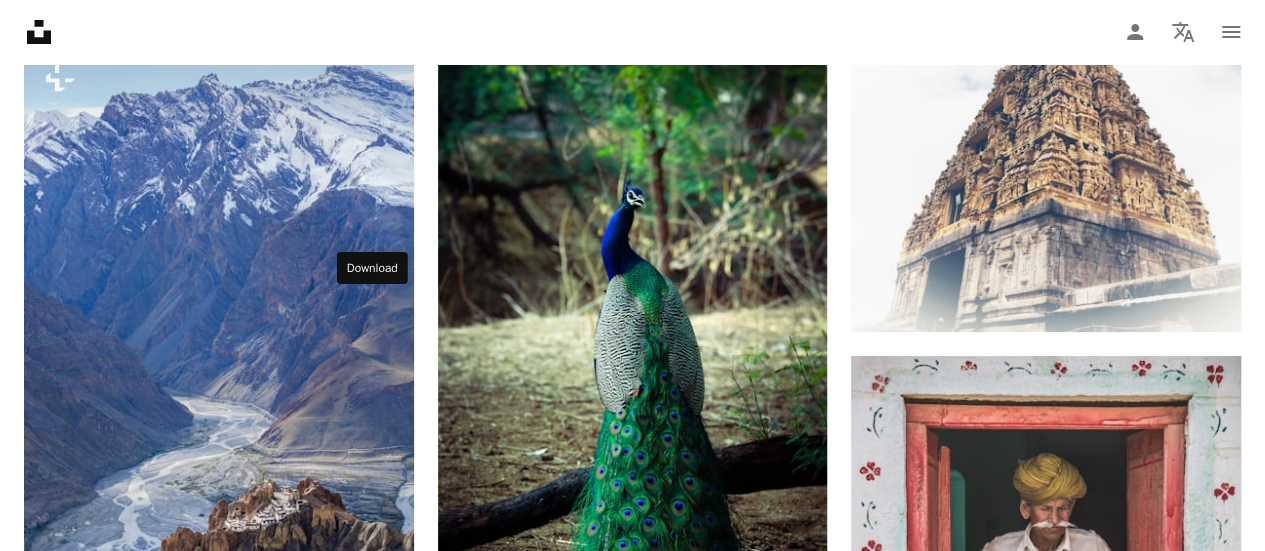 click 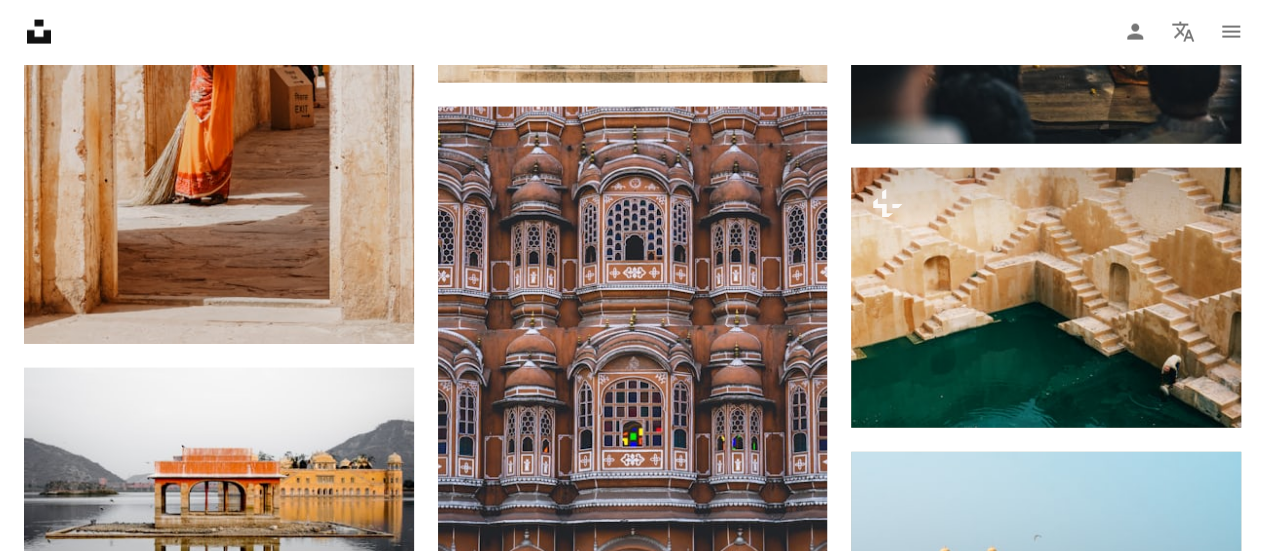 scroll, scrollTop: 9869, scrollLeft: 0, axis: vertical 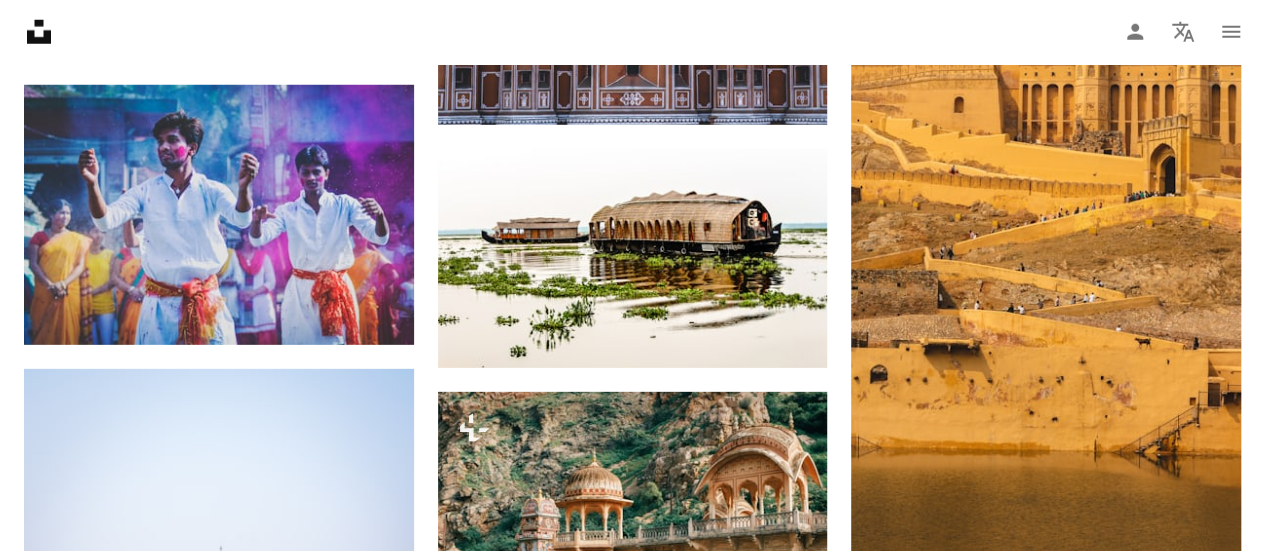 click on "Arrow pointing down" at bounding box center (1201, 1759) 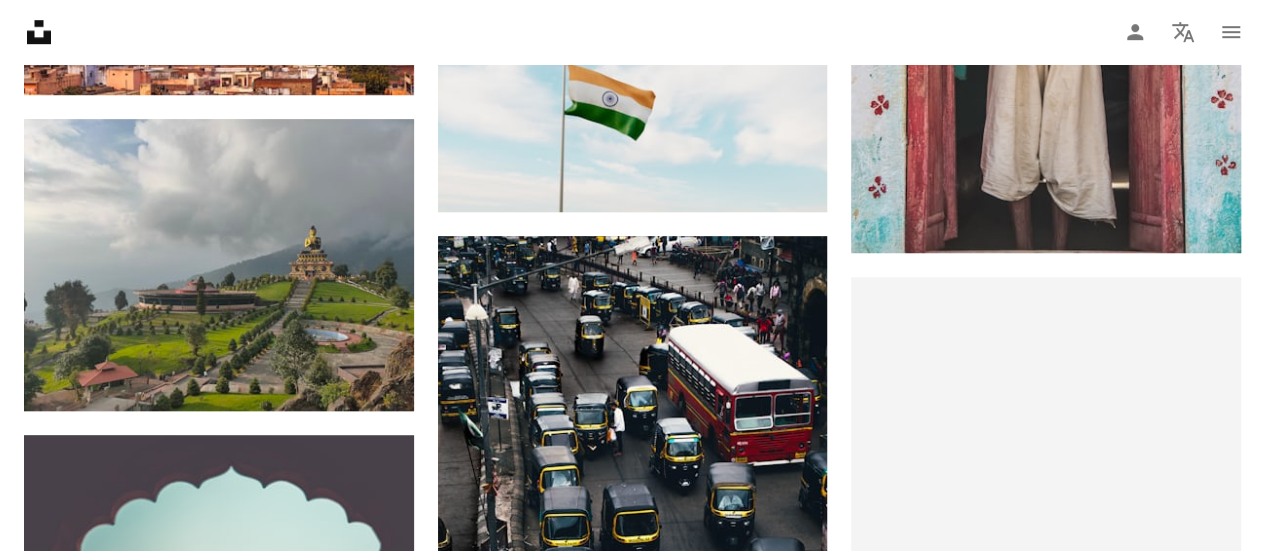 scroll, scrollTop: 8410, scrollLeft: 0, axis: vertical 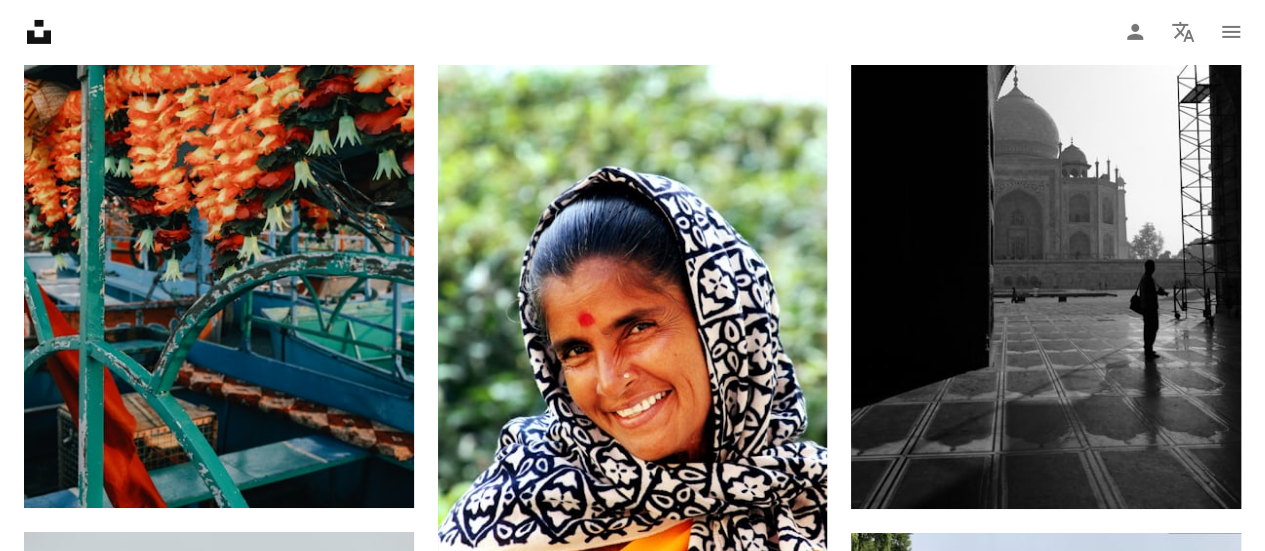 click on "Plus sign for Unsplash+ A heart A plus sign Getty Images For  Unsplash+ A lock Download A heart A plus sign [FIRST] [LAST] Available for hire A checkmark inside of a circle Arrow pointing down A heart A plus sign [FIRST] [LAST] Arrow pointing down A heart A plus sign [FIRST] [LAST] Arrow pointing down A heart A plus sign [FIRST] [LAST] Available for hire A checkmark inside of a circle Arrow pointing down A heart A plus sign [FIRST] [LAST] Arrow pointing down A heart A plus sign [FIRST] [LAST] Arrow pointing down A heart A plus sign [FIRST] [LAST] Arrow pointing down A heart A plus sign [FIRST] [LAST] Arrow pointing down –– ––– –––  –– ––– –  ––– –––  ––––  –   – –– –––  – – ––– –– –– –––– –– On-brand and on budget images for your next campaign Learn More A heart A plus sign [FIRST] [LAST] Available for hire A checkmark inside of a circle Arrow pointing down A heart For  VED" at bounding box center [632, -10227] 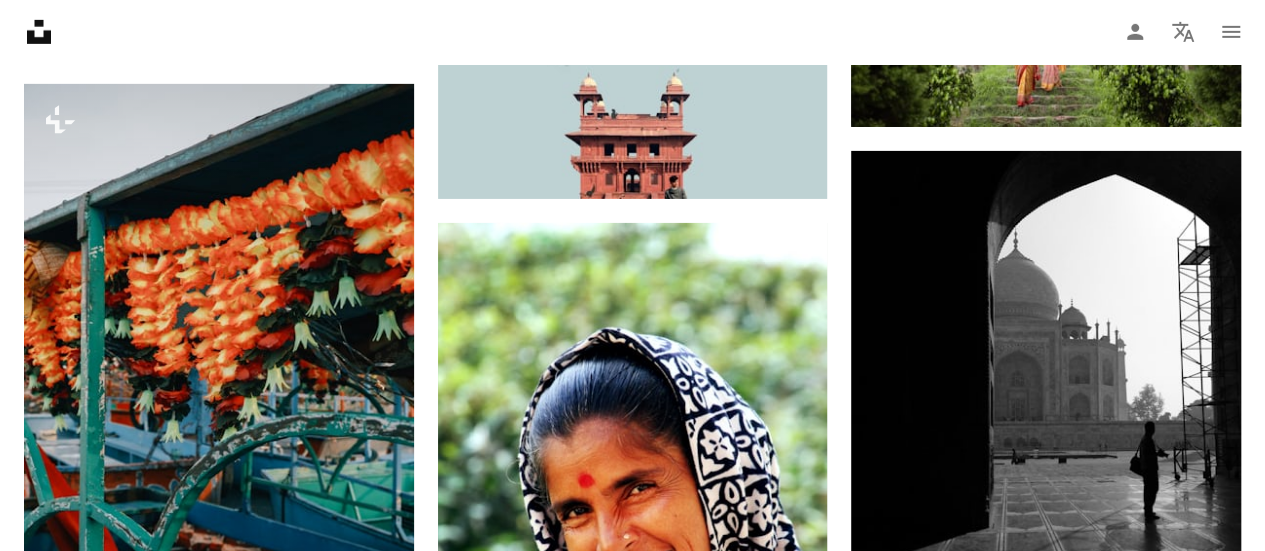 click on "Plus sign for Unsplash+ A heart A plus sign Getty Images For  Unsplash+ A lock Download A heart A plus sign [FIRST] [LAST] Available for hire A checkmark inside of a circle Arrow pointing down A heart A plus sign [FIRST] [LAST] Arrow pointing down A heart A plus sign [FIRST] [LAST] Arrow pointing down A heart A plus sign [FIRST] [LAST] Available for hire A checkmark inside of a circle Arrow pointing down A heart A plus sign [FIRST] [LAST] Arrow pointing down A heart A plus sign [FIRST] [LAST] Arrow pointing down A heart A plus sign [FIRST] [LAST] Arrow pointing down A heart A plus sign [FIRST] [LAST] Arrow pointing down –– ––– –––  –– ––– –  ––– –––  ––––  –   – –– –––  – – ––– –– –– –––– –– On-brand and on budget images for your next campaign Learn More A heart A plus sign [FIRST] [LAST] Available for hire A checkmark inside of a circle Arrow pointing down A heart For  VED" at bounding box center (632, -10066) 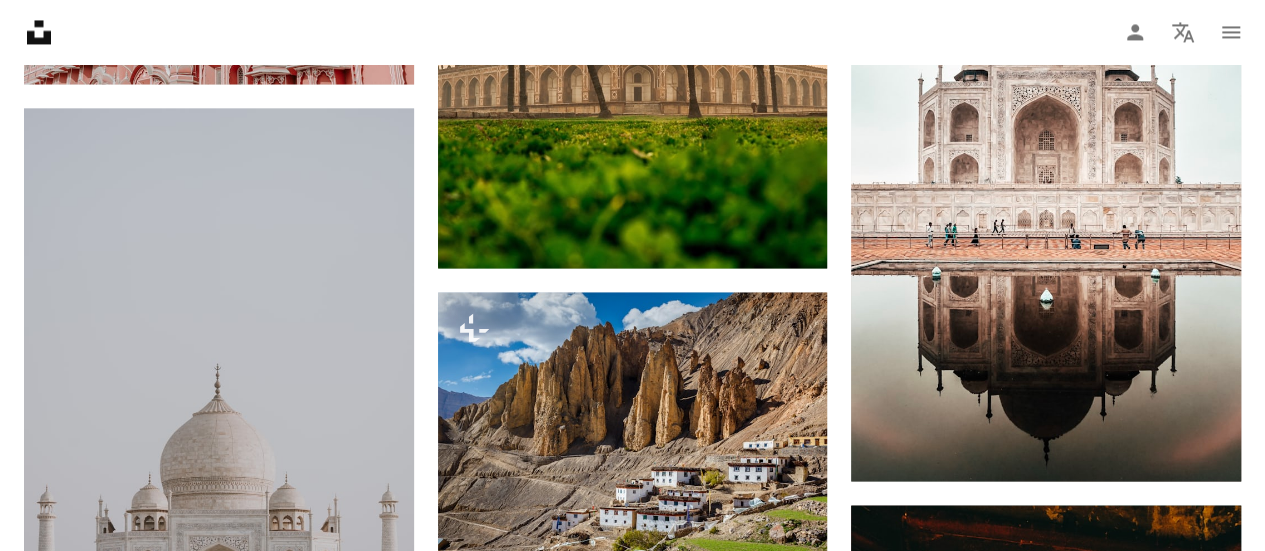 scroll, scrollTop: 0, scrollLeft: 0, axis: both 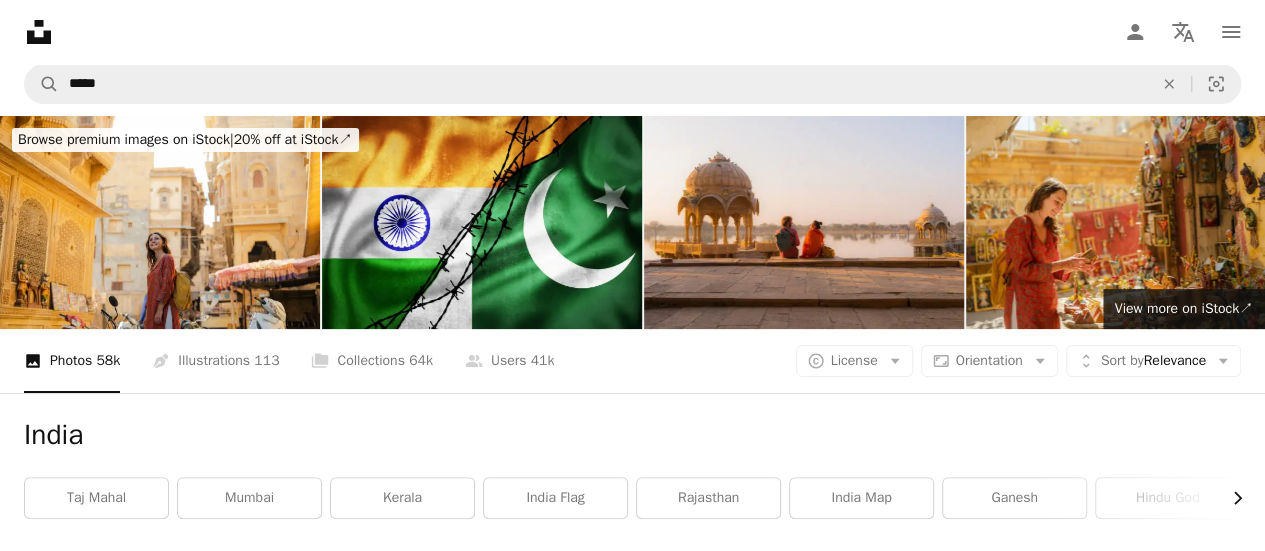 click on "Chevron right" 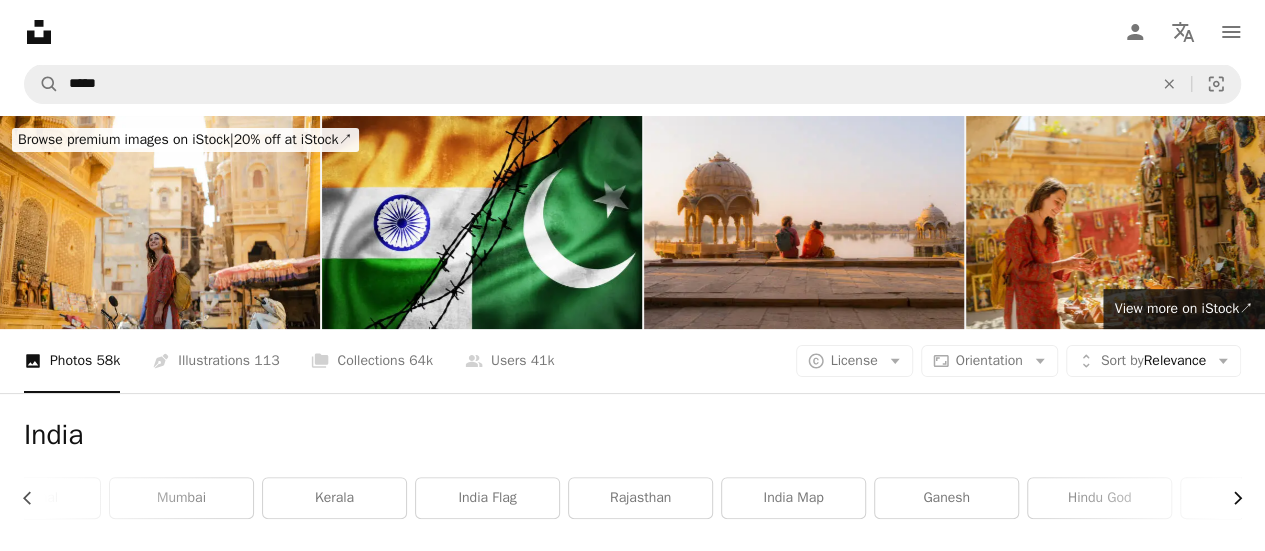 click on "Chevron right" 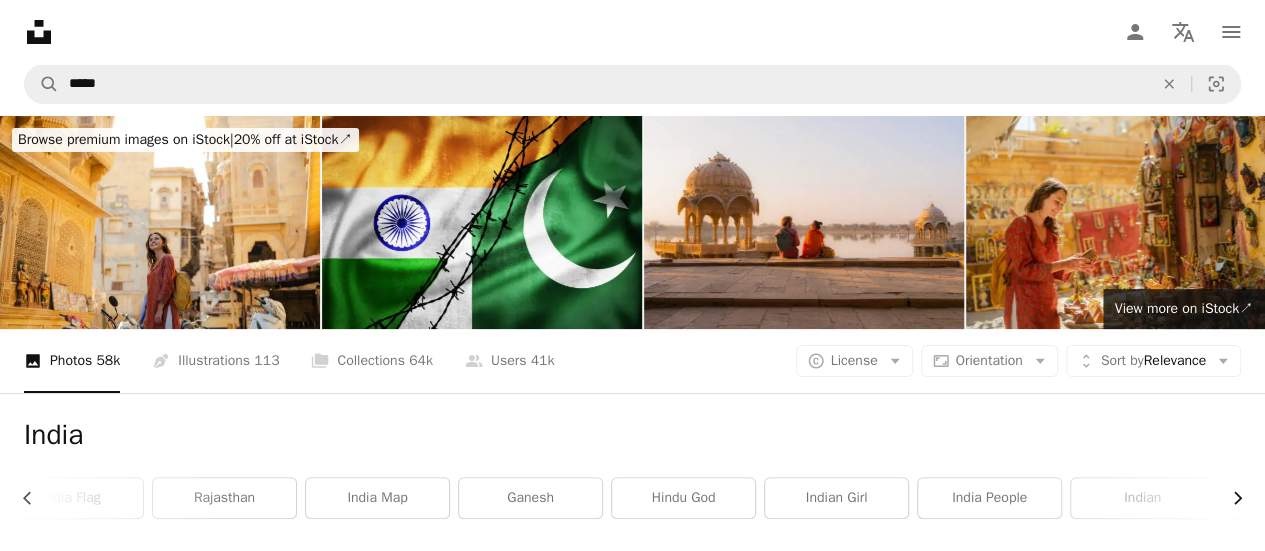 click on "Chevron right" 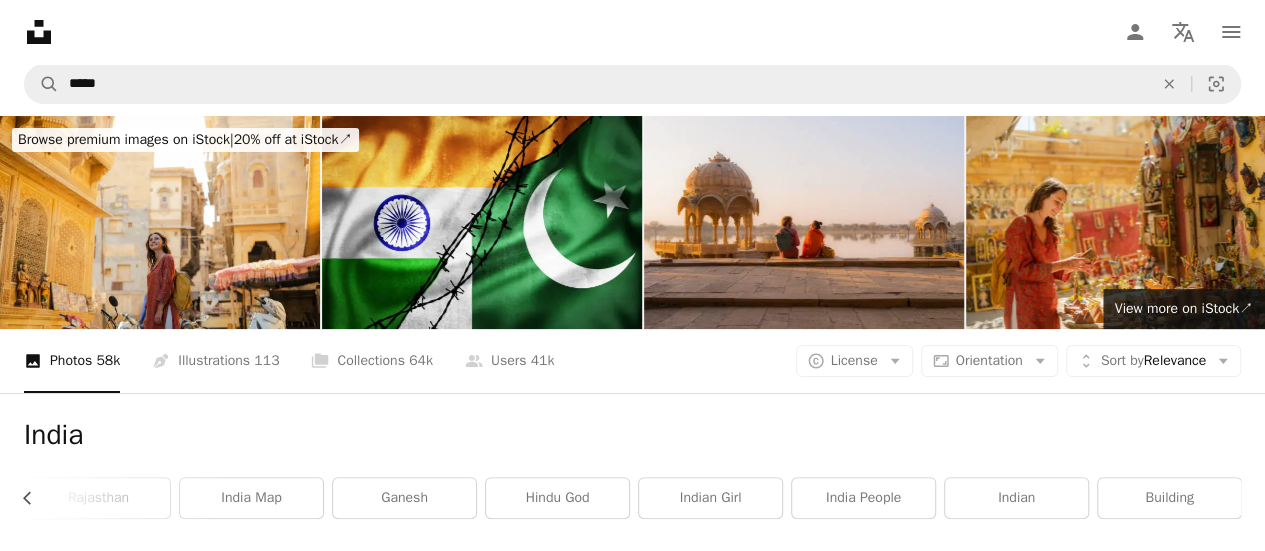 scroll, scrollTop: 0, scrollLeft: 611, axis: horizontal 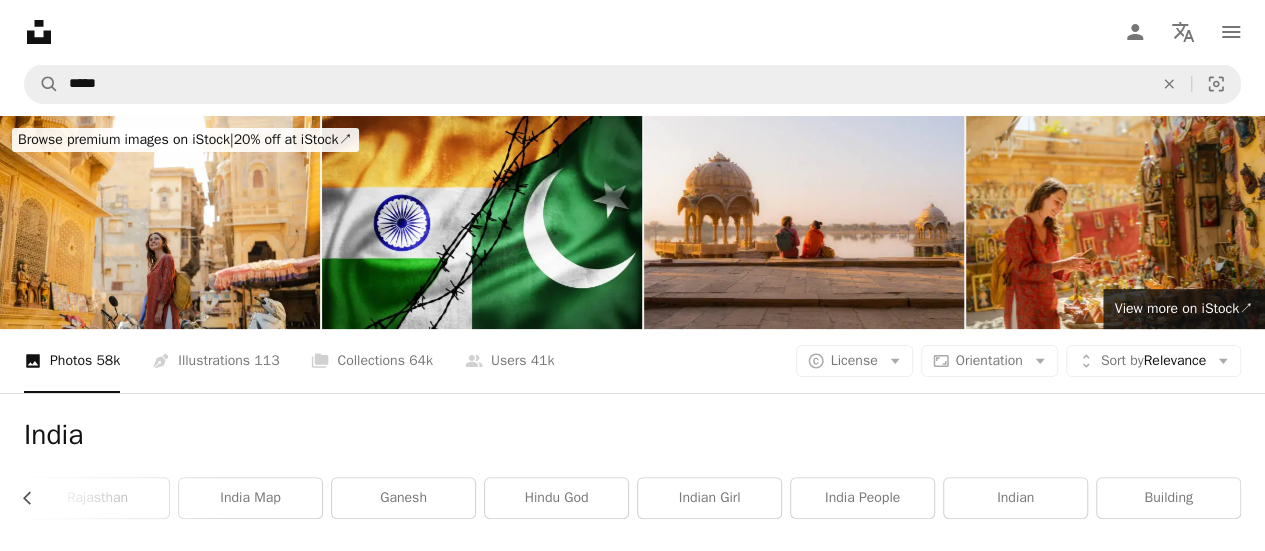 click on "building" at bounding box center [1168, 498] 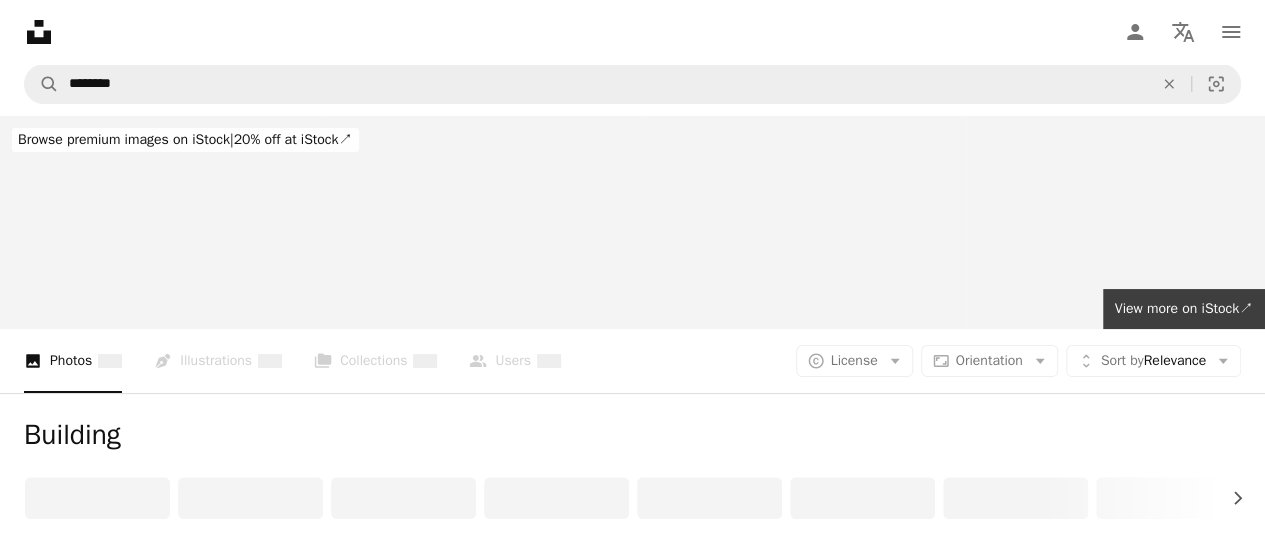 scroll, scrollTop: 0, scrollLeft: 0, axis: both 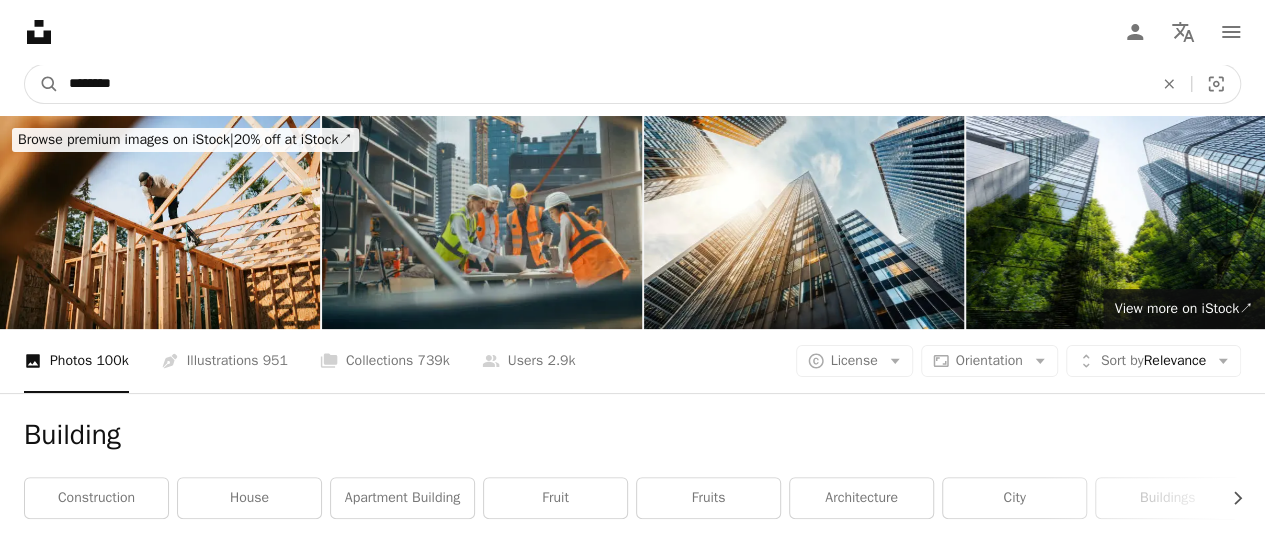 click on "********" at bounding box center [603, 84] 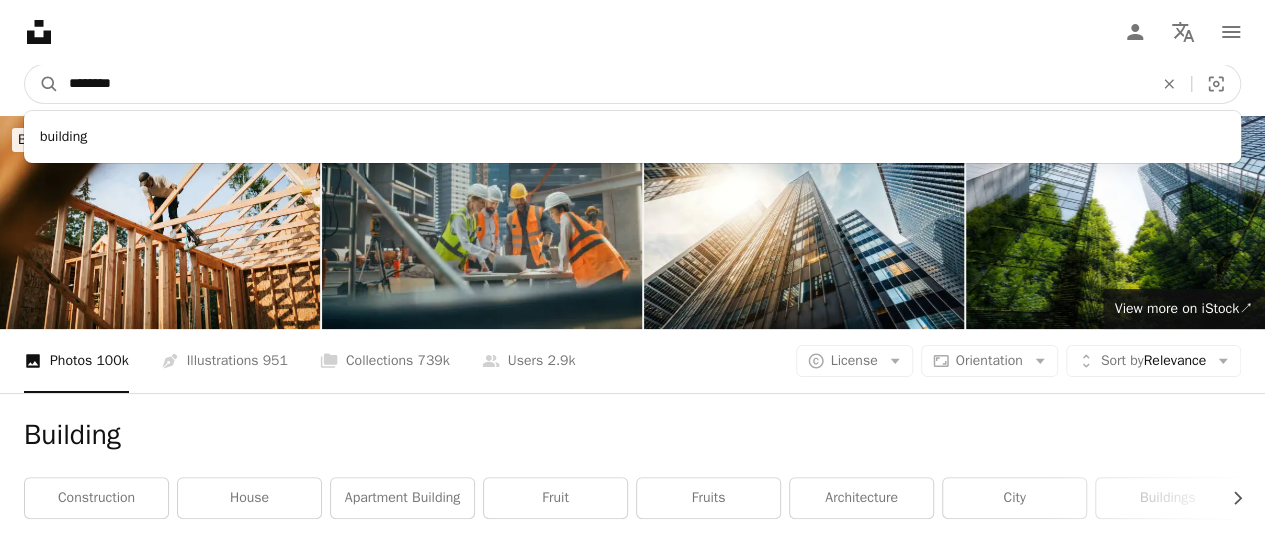 drag, startPoint x: 146, startPoint y: 89, endPoint x: 0, endPoint y: 79, distance: 146.34207 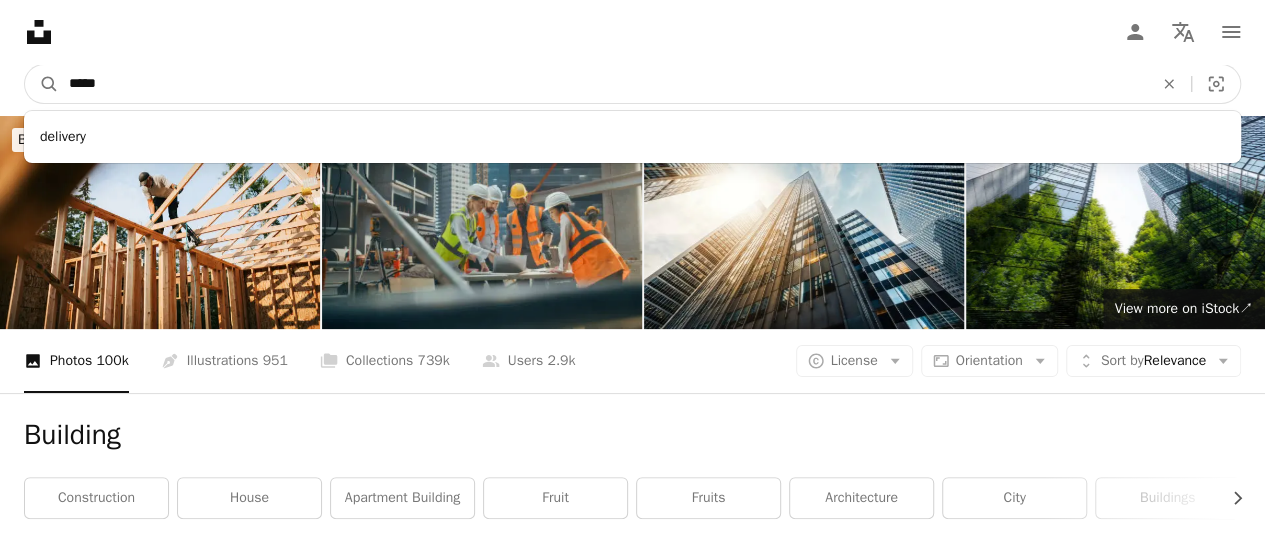 type on "*****" 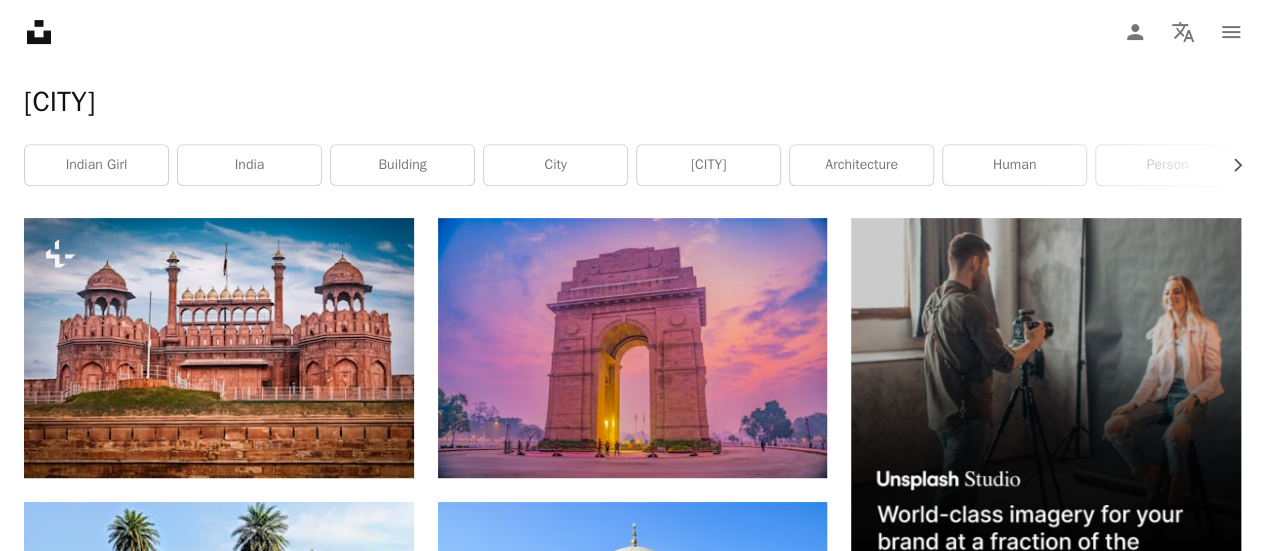 scroll, scrollTop: 208, scrollLeft: 0, axis: vertical 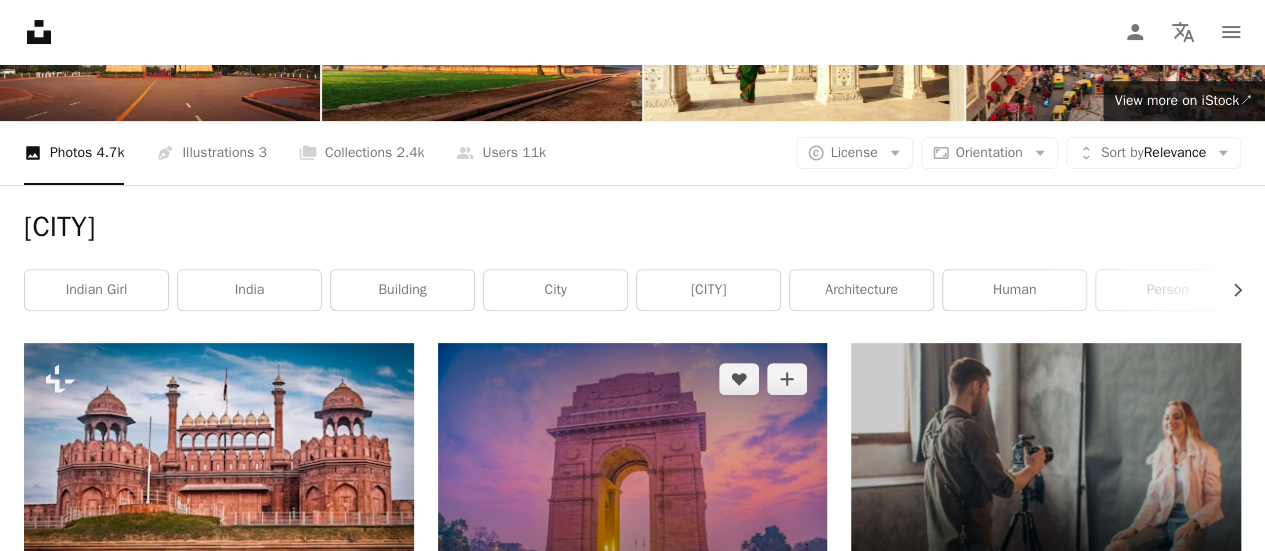 click on "Arrow pointing down" at bounding box center [787, 567] 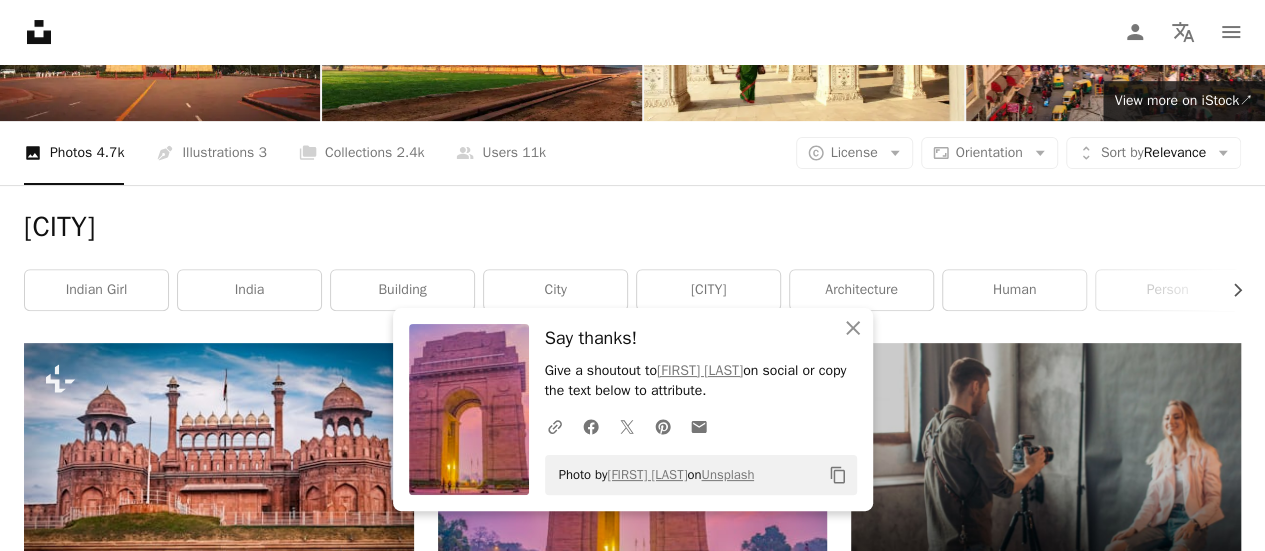 click on "Arrow pointing down" at bounding box center [1201, 1104] 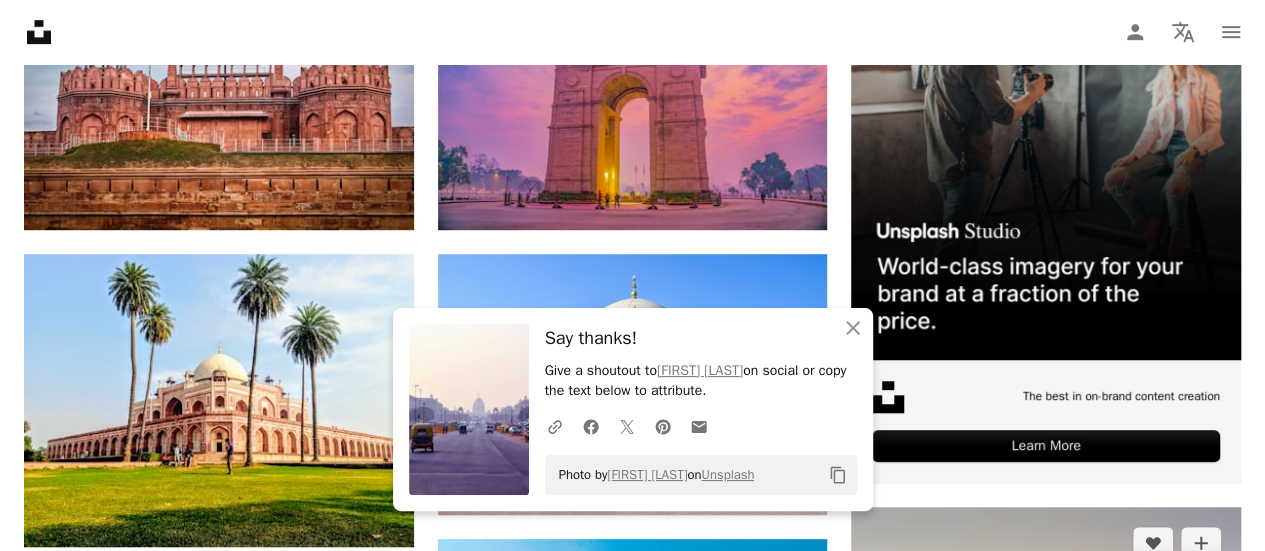 scroll, scrollTop: 590, scrollLeft: 0, axis: vertical 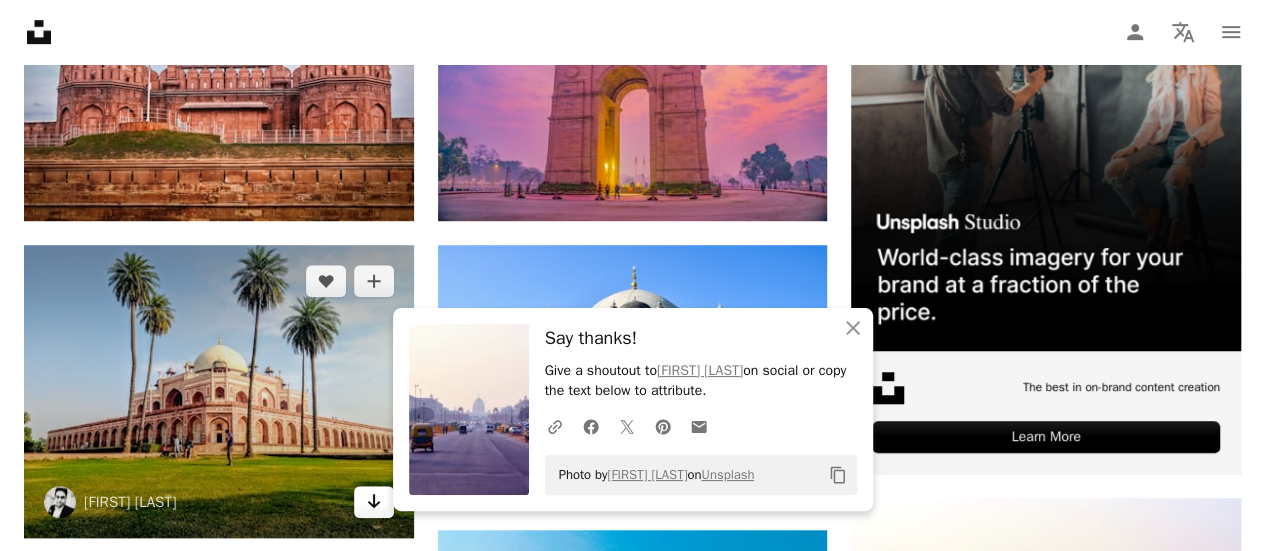 click on "Arrow pointing down" 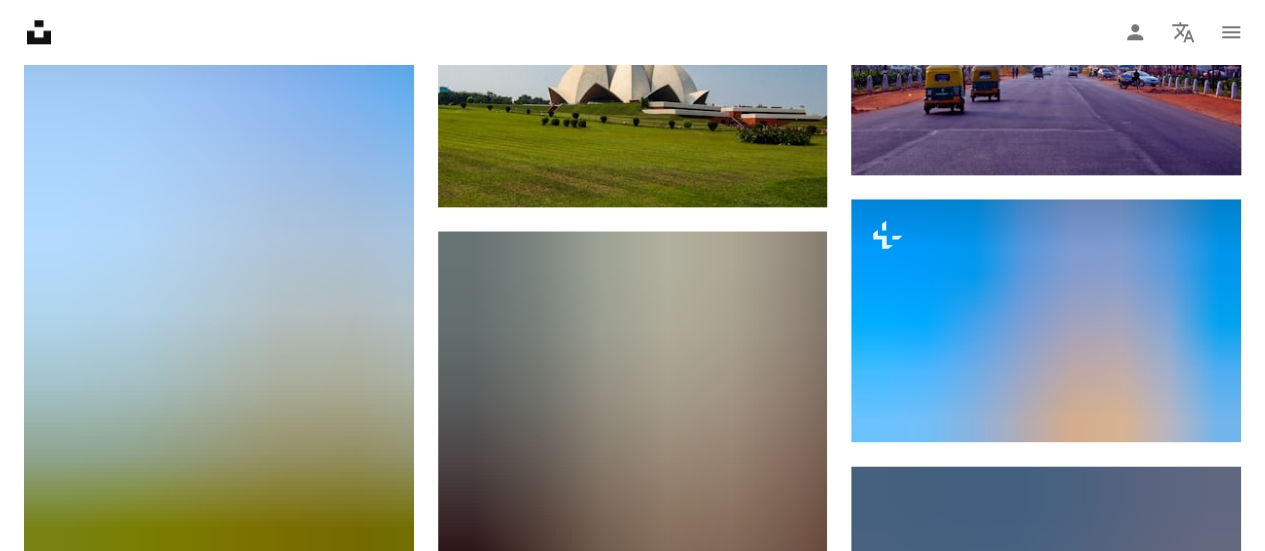 scroll, scrollTop: 1160, scrollLeft: 0, axis: vertical 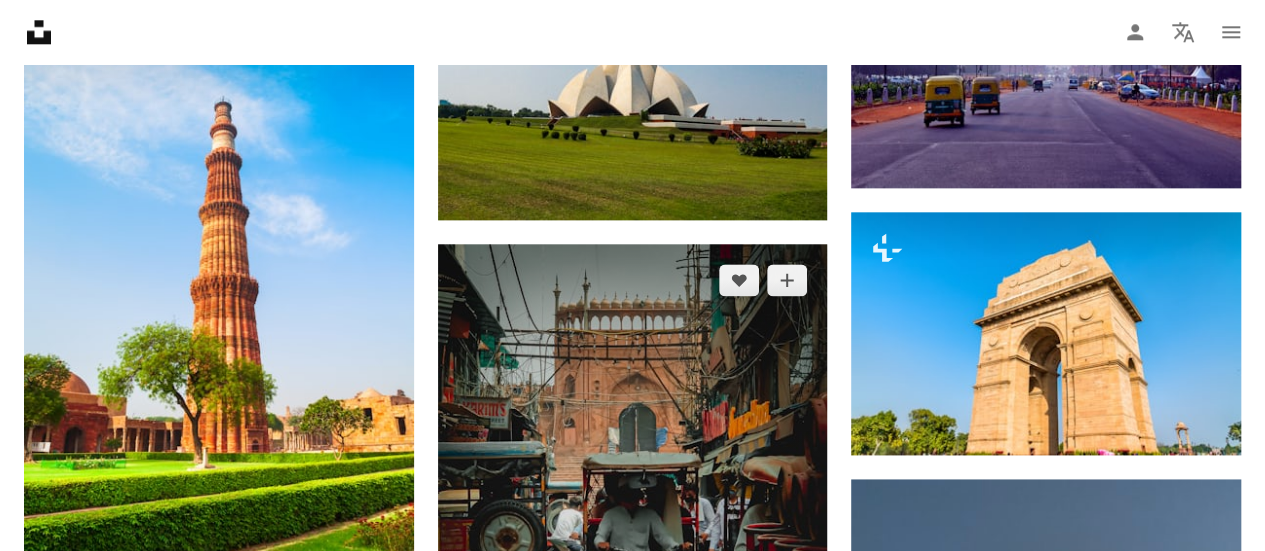 click on "Arrow pointing down" at bounding box center [787, 727] 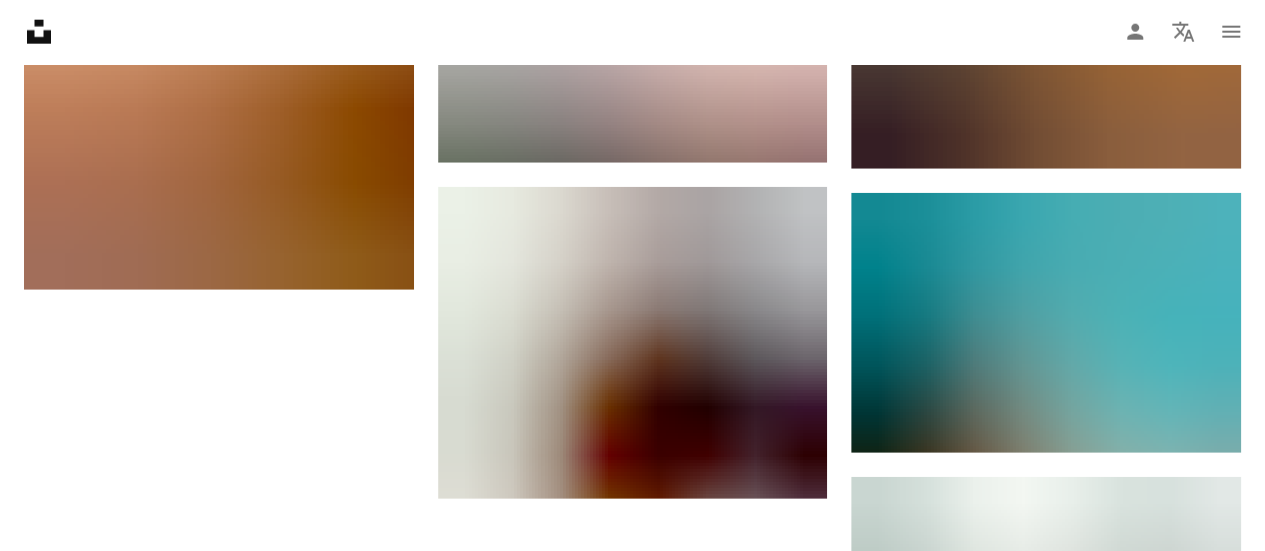 scroll, scrollTop: 2610, scrollLeft: 0, axis: vertical 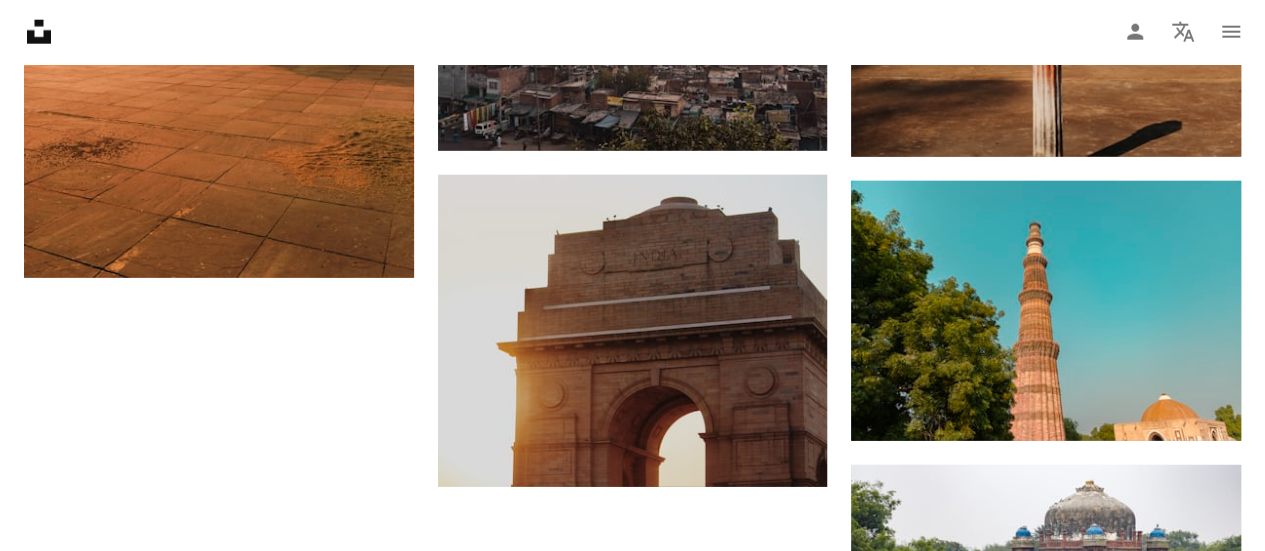 click on "Load more" at bounding box center [632, 1017] 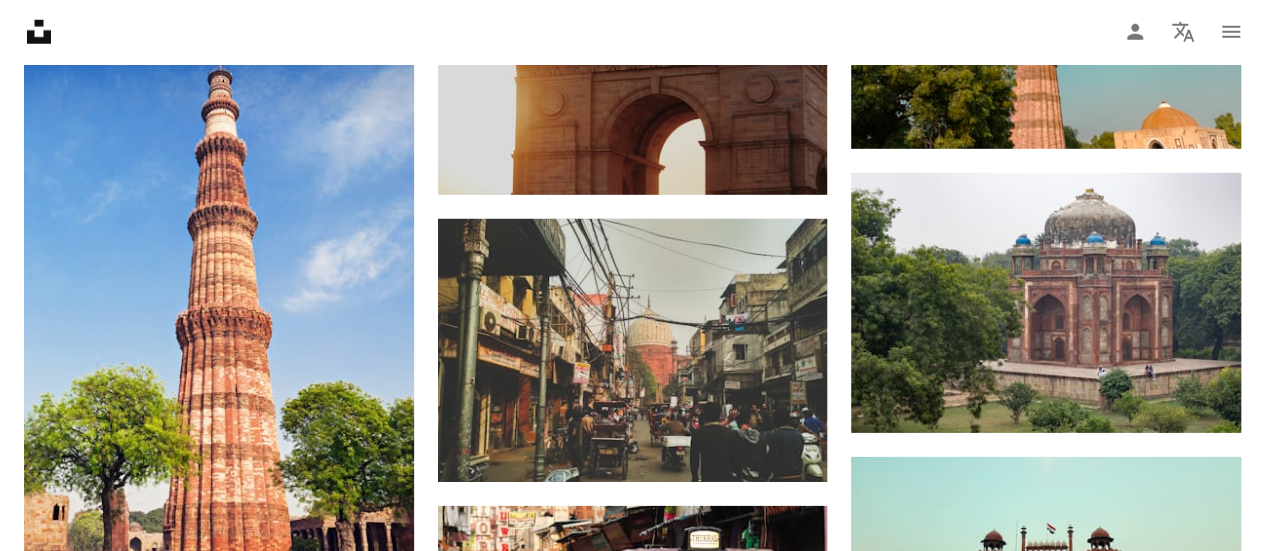 scroll, scrollTop: 3230, scrollLeft: 0, axis: vertical 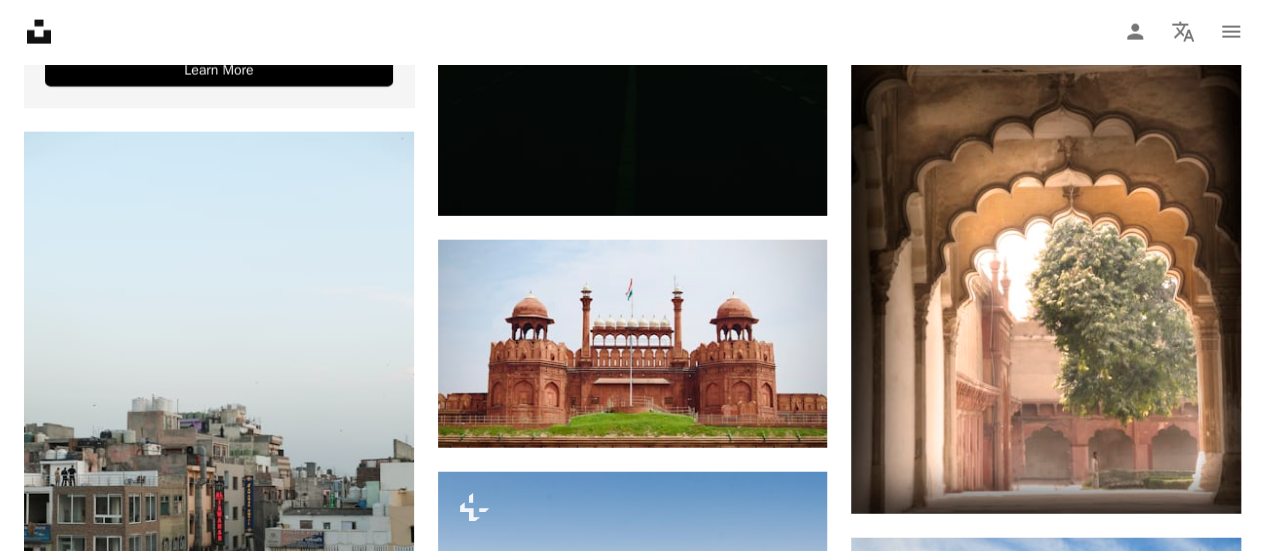 click on "Plus sign for Unsplash+ A heart A plus sign Getty Images For  Unsplash+ A lock Download A heart A plus sign [FIRST] [LAST] Arrow pointing down Plus sign for Unsplash+ A heart A plus sign Getty Images For  Unsplash+ A lock Download A heart A plus sign [FIRST] [LAST] Arrow pointing down A heart A plus sign [FIRST] [LAST] Arrow pointing down A heart A plus sign [FIRST] [LAST] Arrow pointing down A heart A plus sign [FIRST] [LAST] Arrow pointing down A heart A plus sign [FIRST] [LAST] Arrow pointing down A heart A plus sign [FIRST] [LAST] Arrow pointing down –– ––– –––  –– ––– –  ––– –––  ––––  –   – –– –––  – – ––– –– –– –––– –– A heart A plus sign" at bounding box center (632, 423) 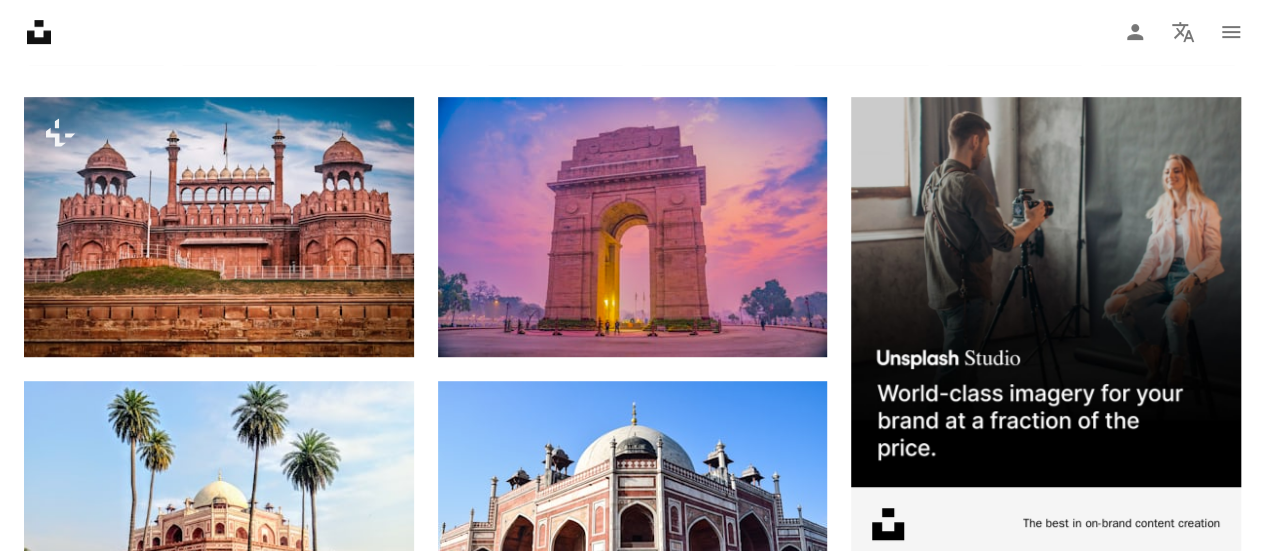 scroll, scrollTop: 0, scrollLeft: 0, axis: both 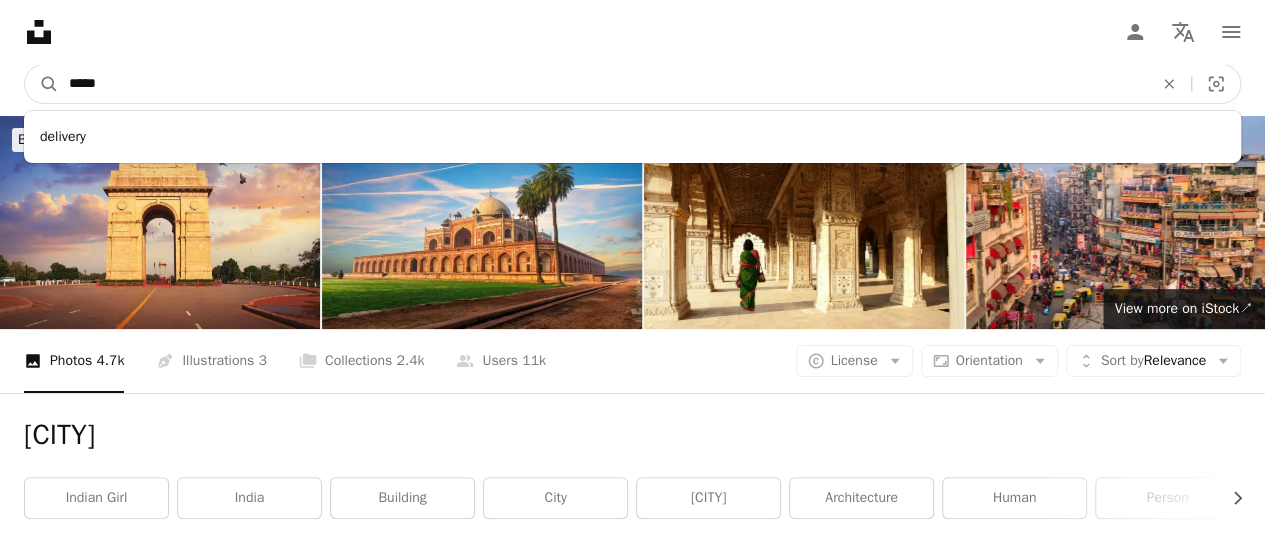 drag, startPoint x: 273, startPoint y: 79, endPoint x: 36, endPoint y: 44, distance: 239.57045 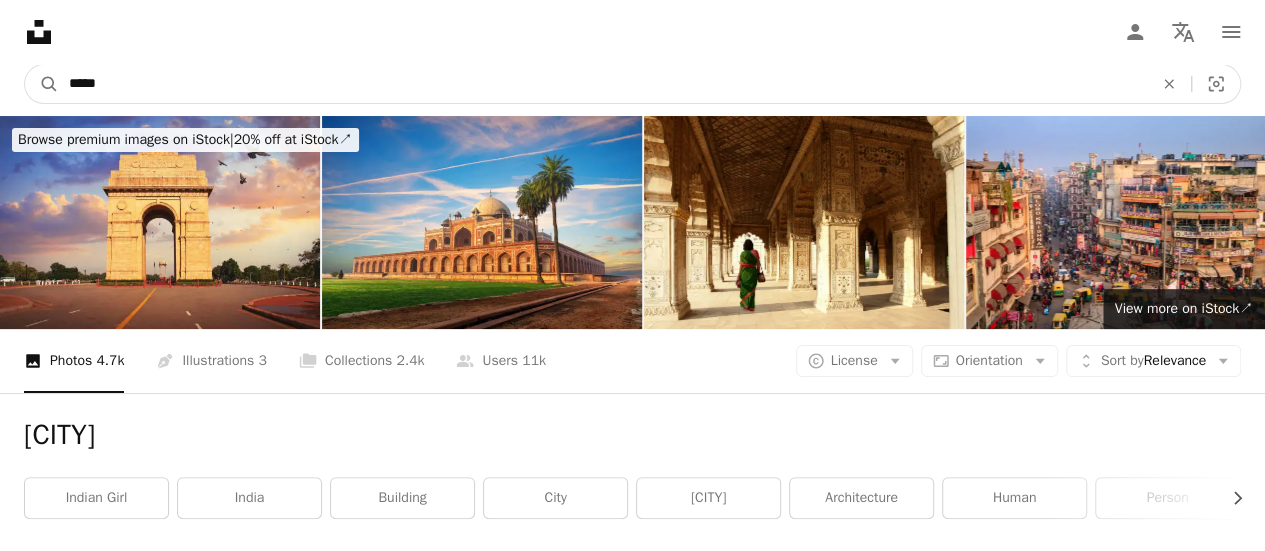 type on "*****" 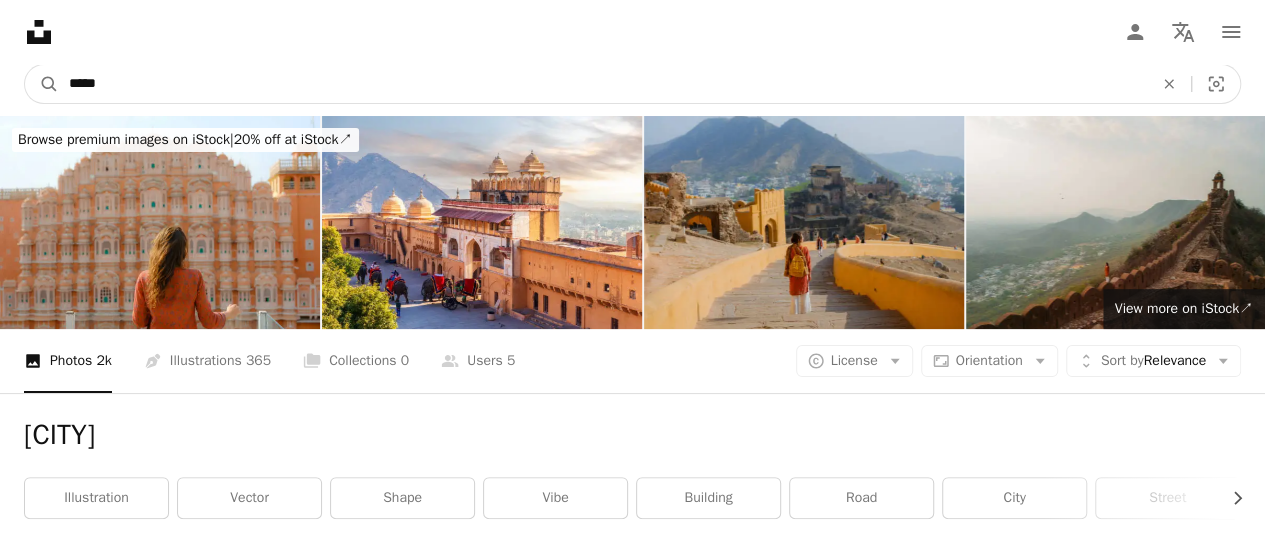 drag, startPoint x: 409, startPoint y: 81, endPoint x: 0, endPoint y: 97, distance: 409.31284 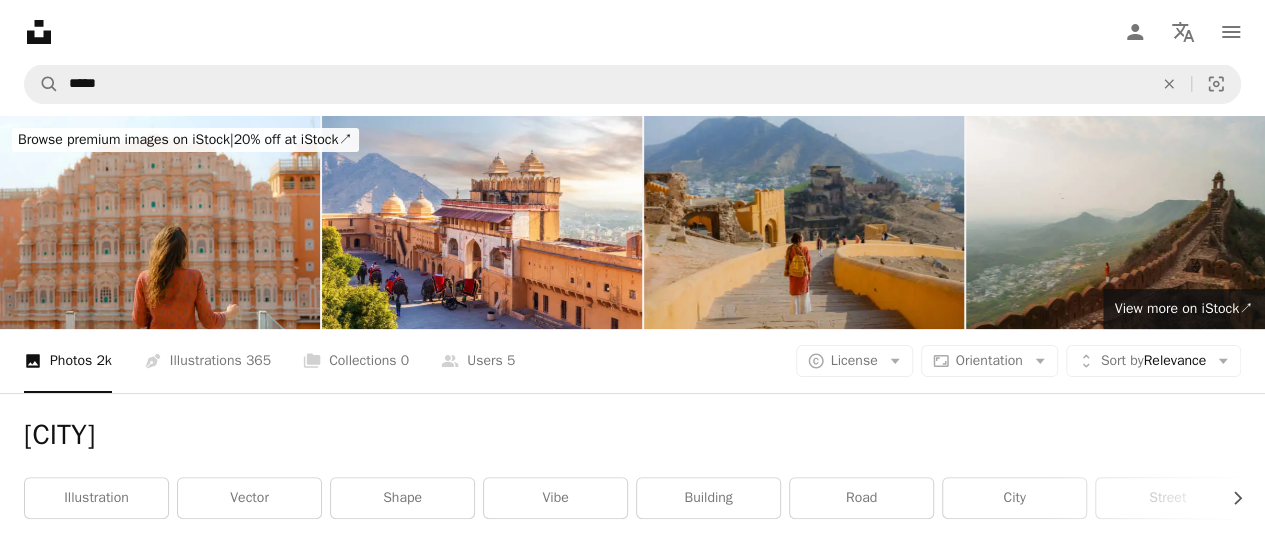 click on "A magnifying glass ***** An X shape Visual search Get Unsplash+ Log in Submit an image" at bounding box center (632, 84) 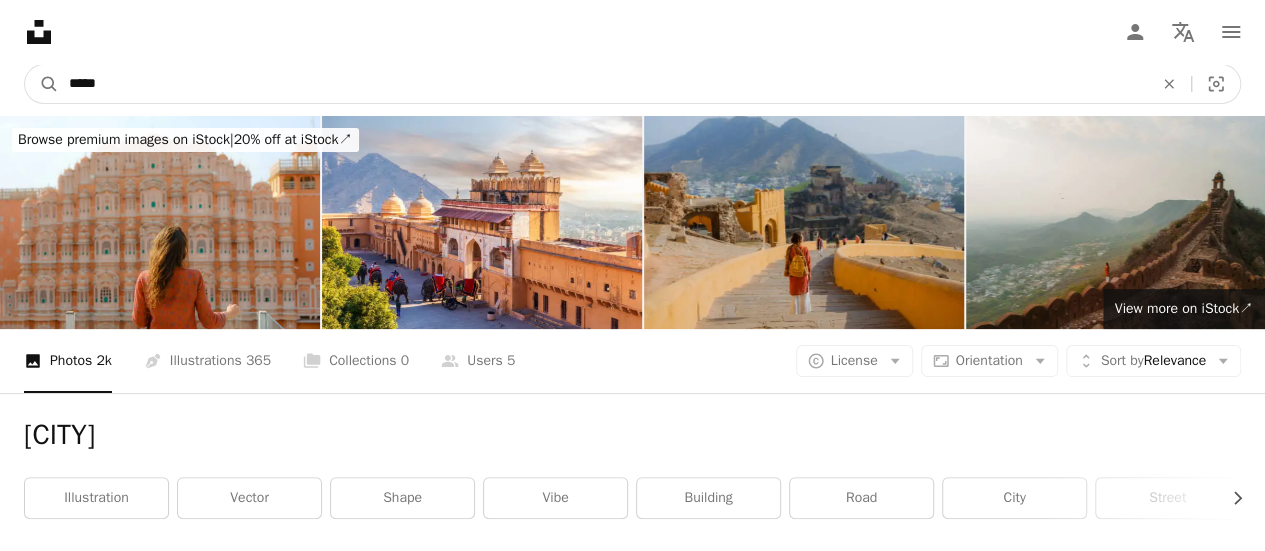 click on "*****" at bounding box center (603, 84) 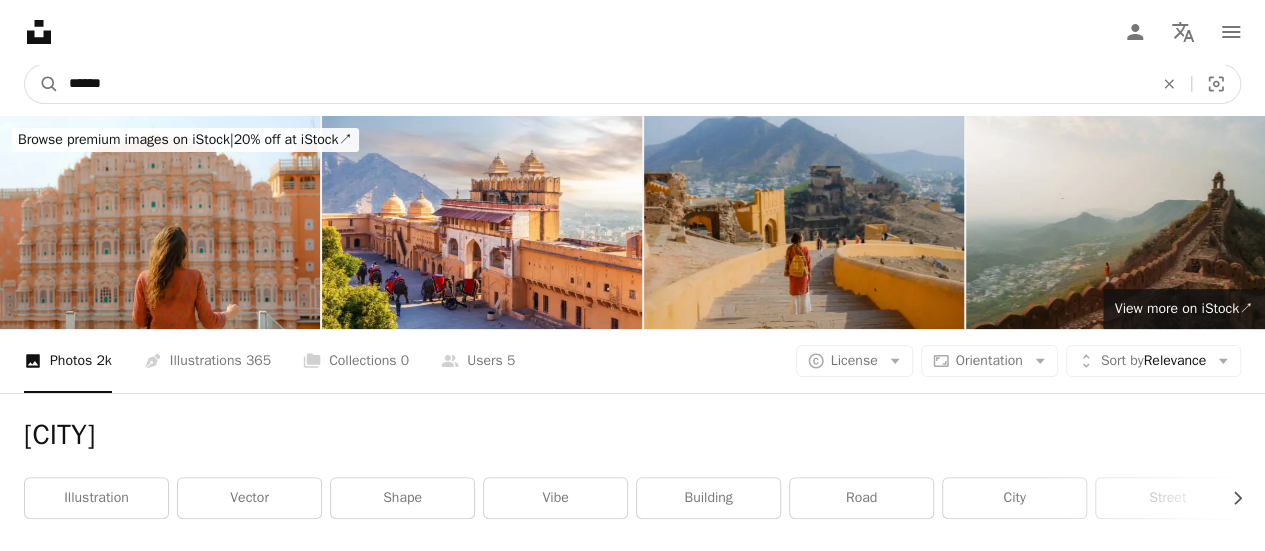 type on "******" 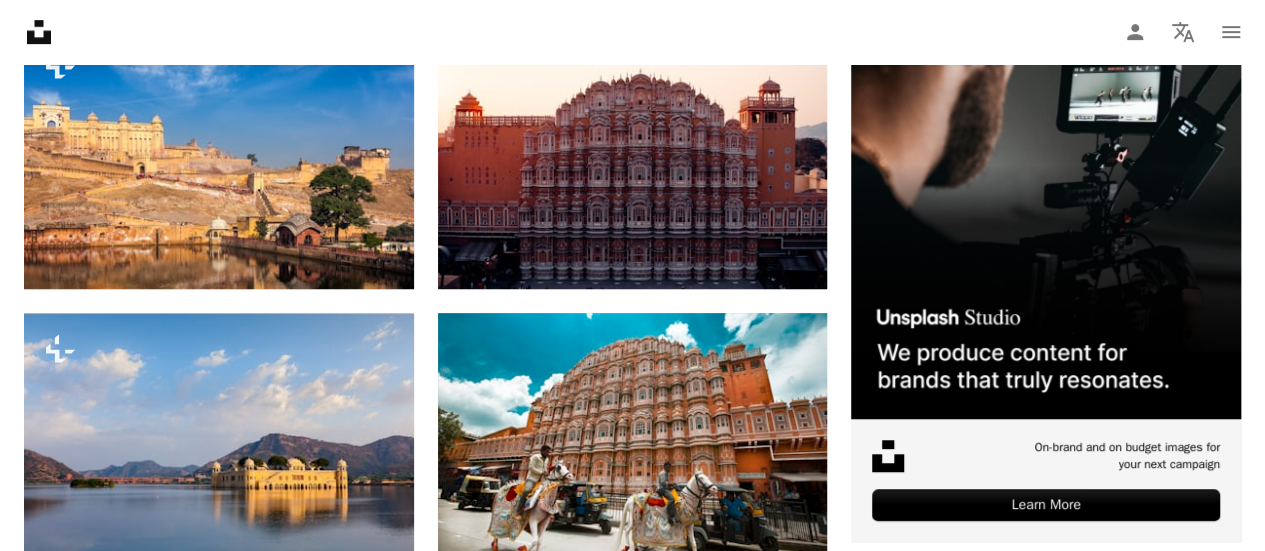 scroll, scrollTop: 535, scrollLeft: 0, axis: vertical 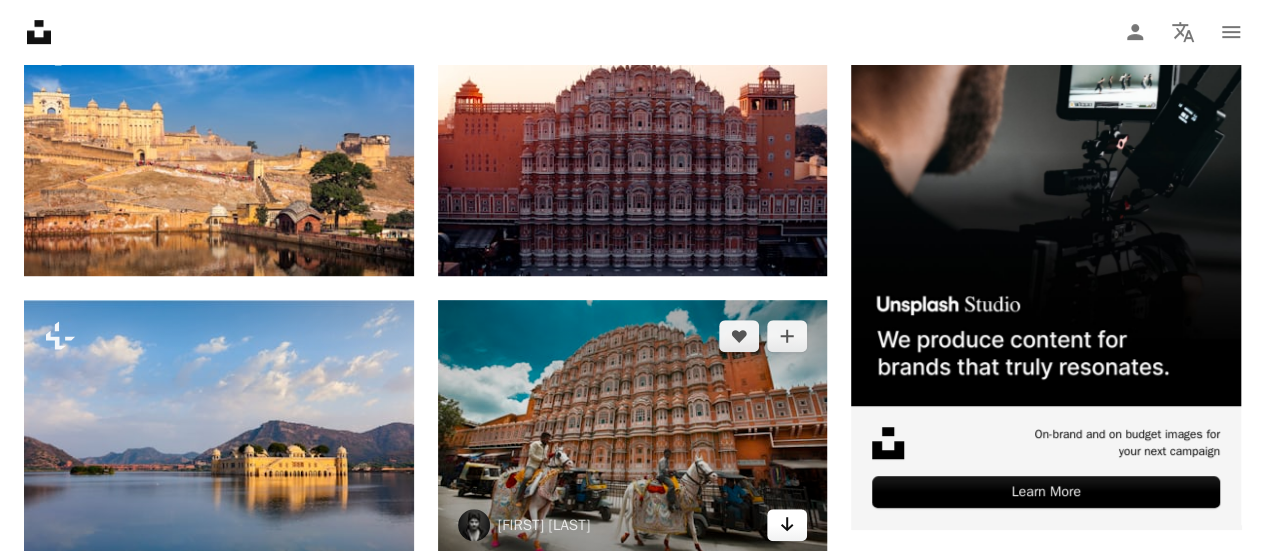 click on "Arrow pointing down" at bounding box center (787, 525) 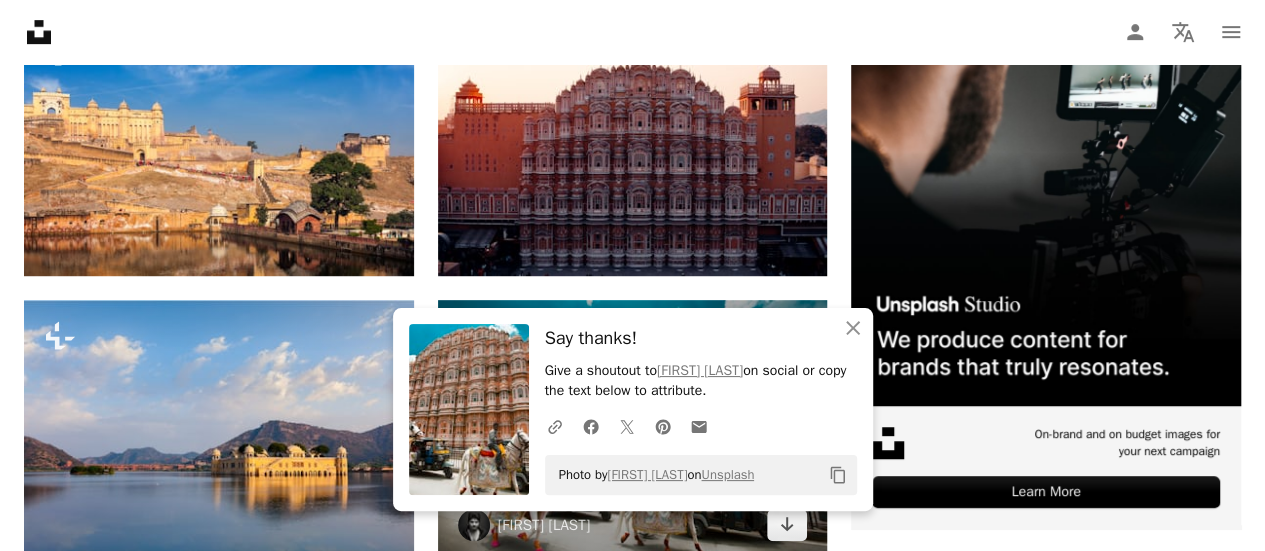 scroll, scrollTop: 0, scrollLeft: 0, axis: both 